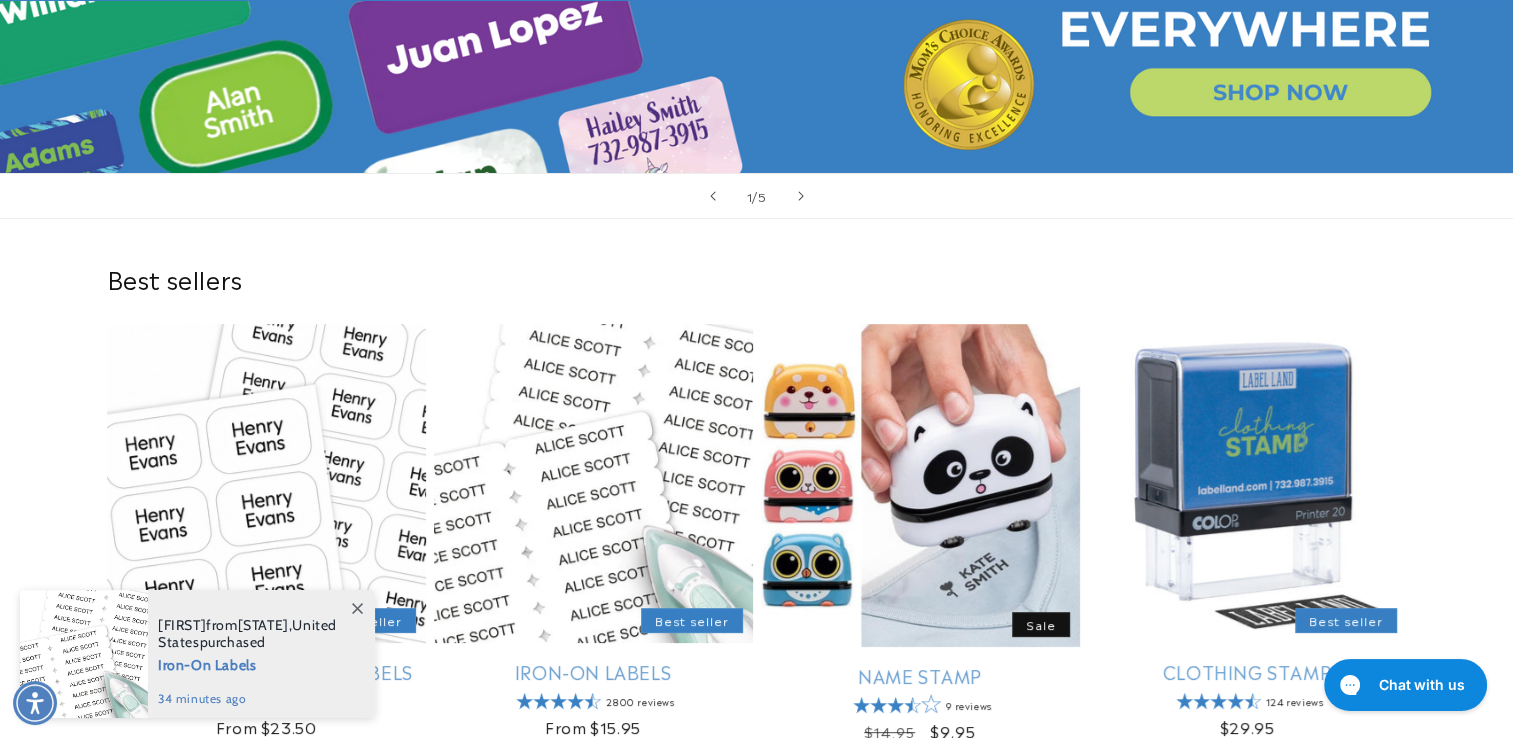 scroll, scrollTop: 0, scrollLeft: 0, axis: both 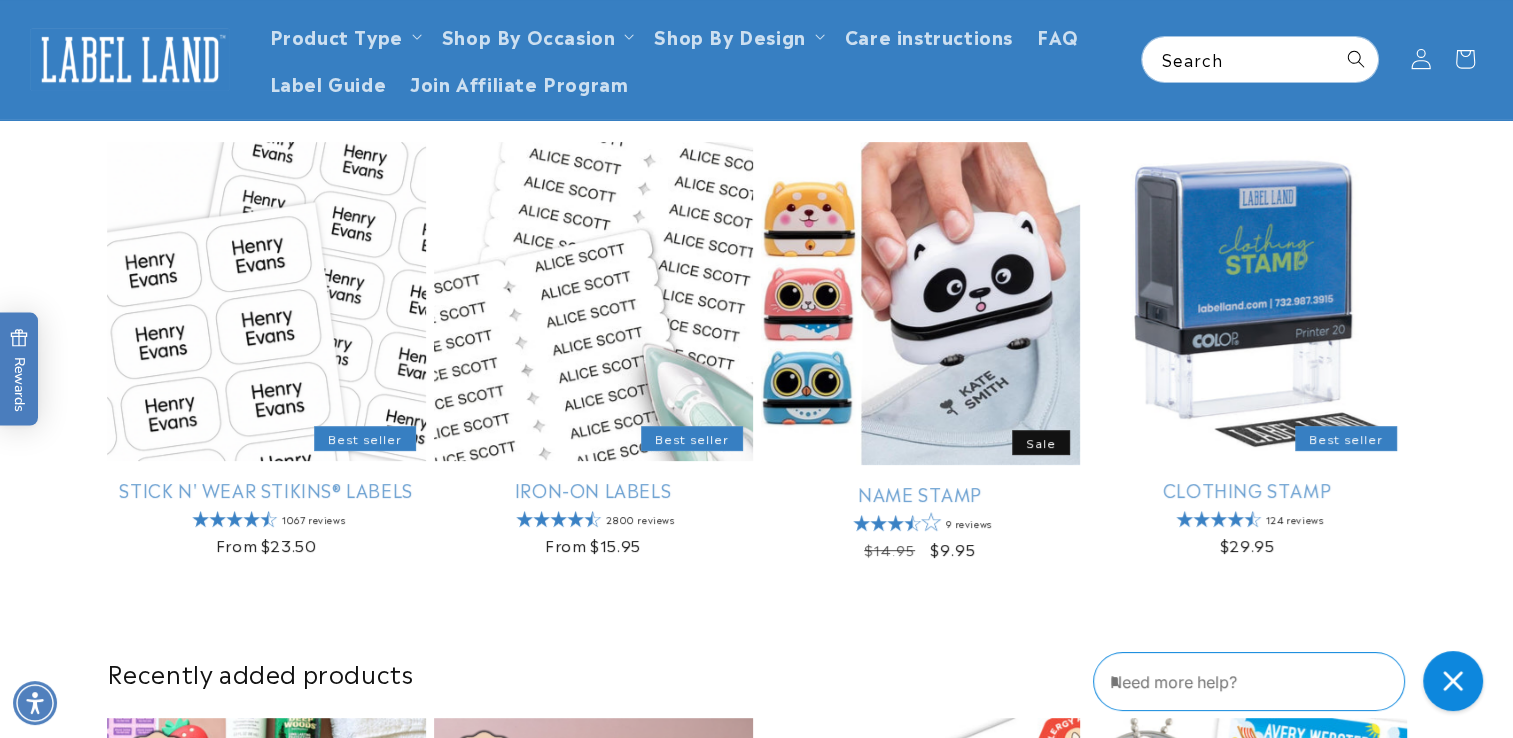 click 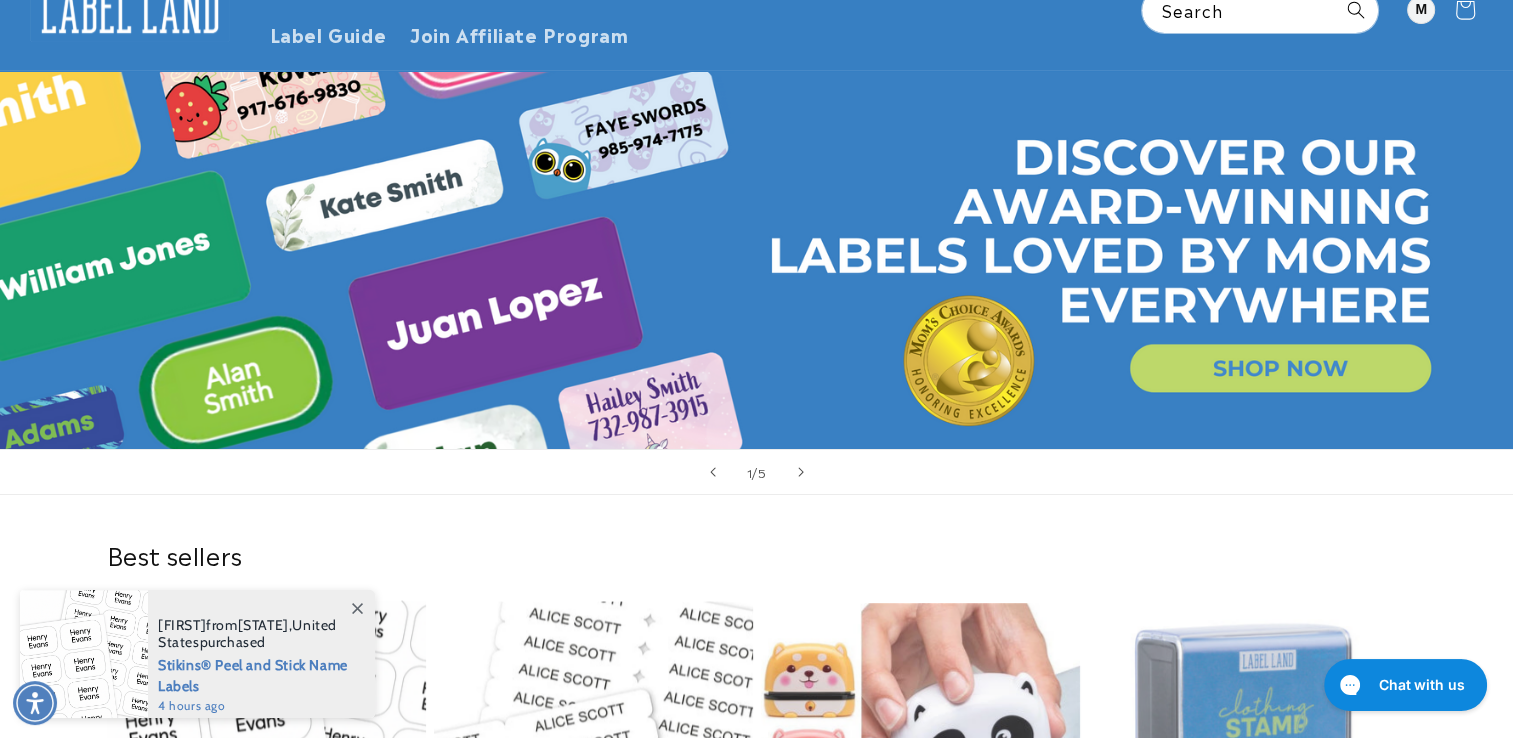 scroll, scrollTop: 0, scrollLeft: 0, axis: both 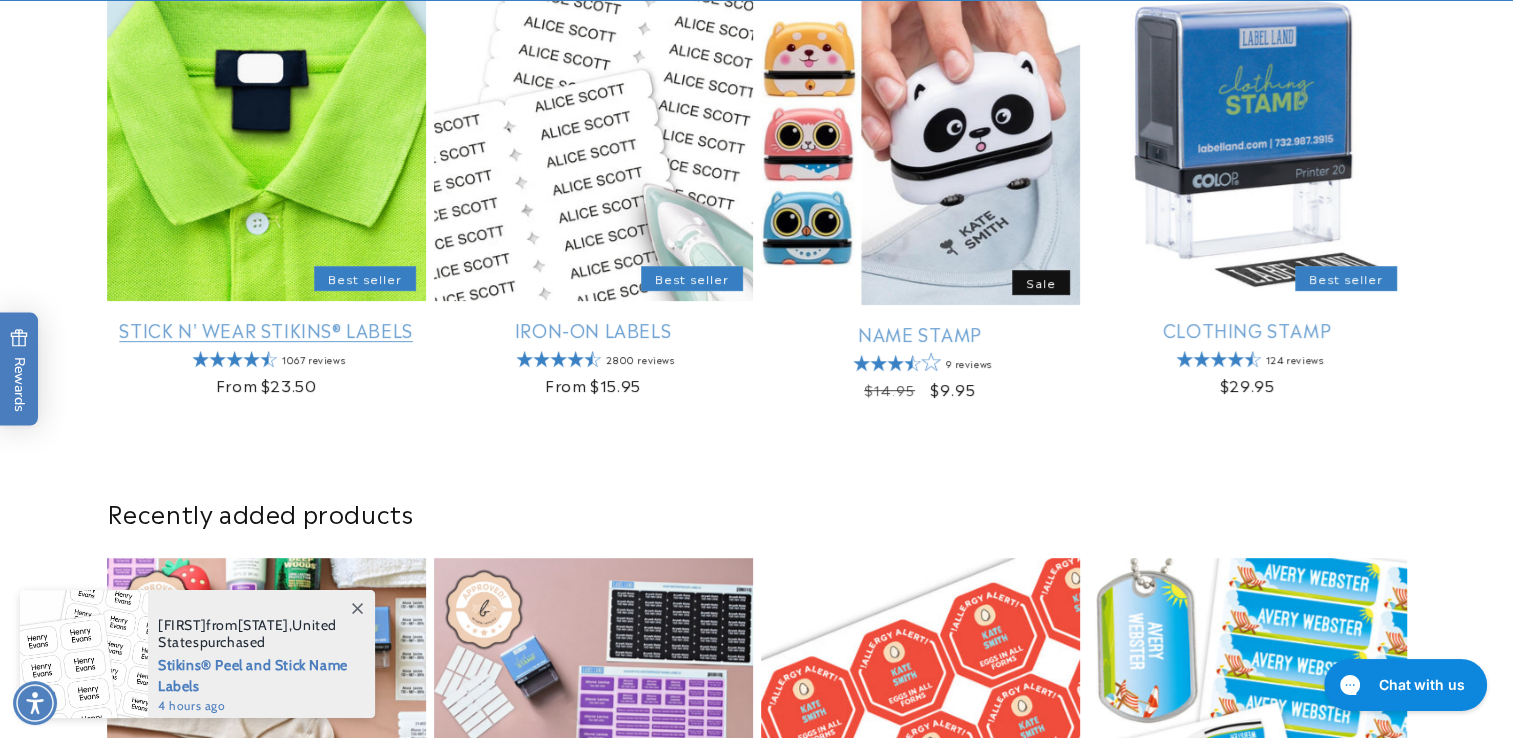 click on "Stick N' Wear Stikins® Labels" at bounding box center (266, 329) 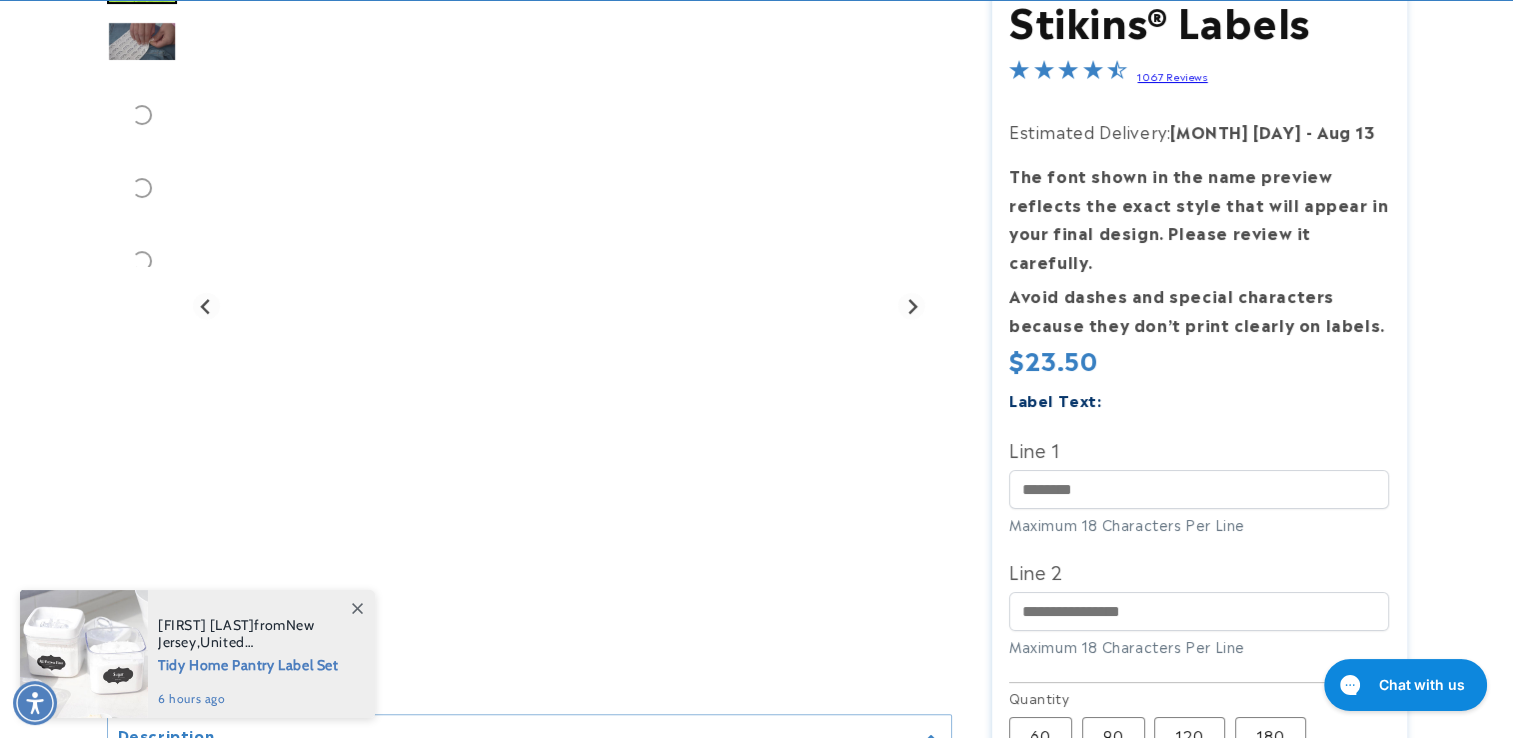 scroll, scrollTop: 0, scrollLeft: 0, axis: both 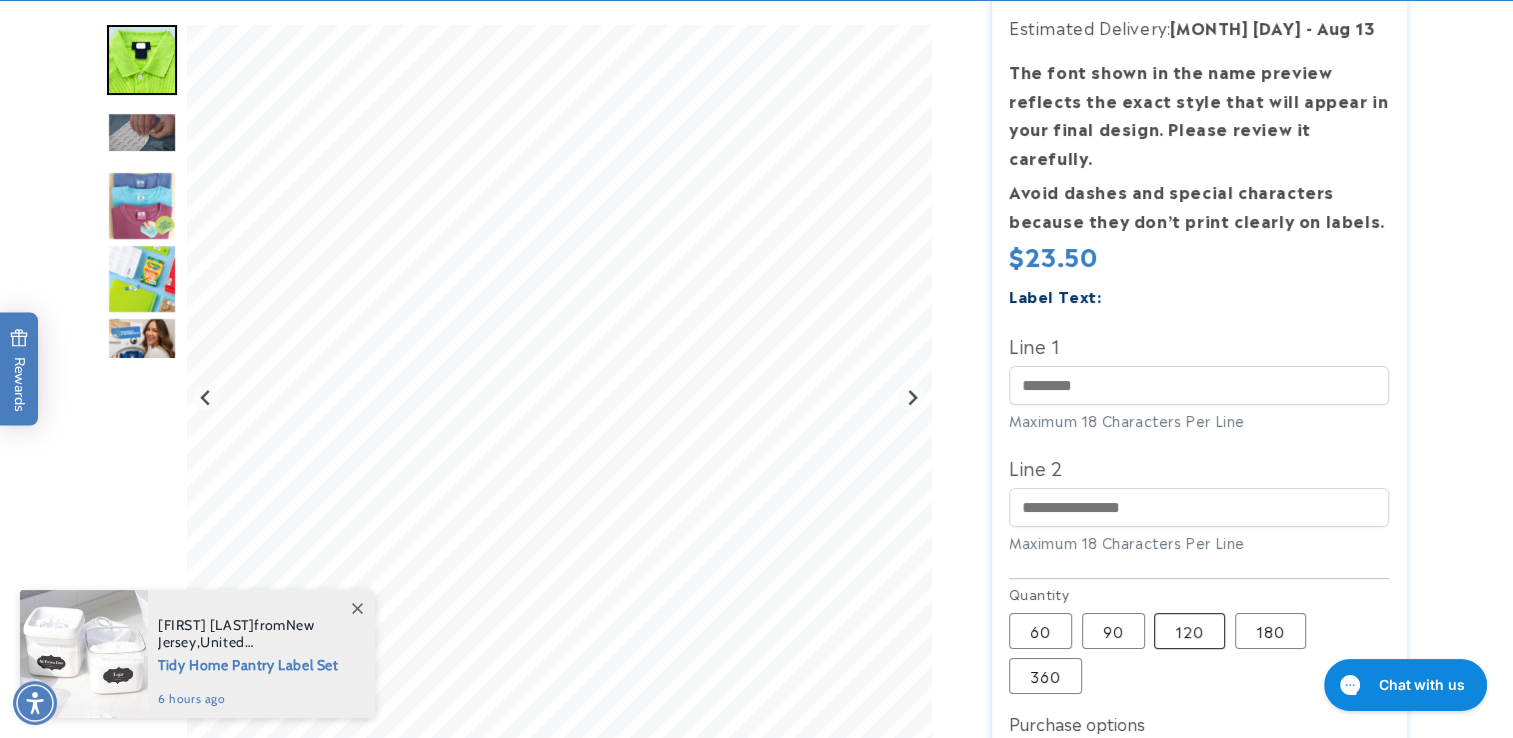 click on "120 Variant sold out or unavailable" at bounding box center [1189, 631] 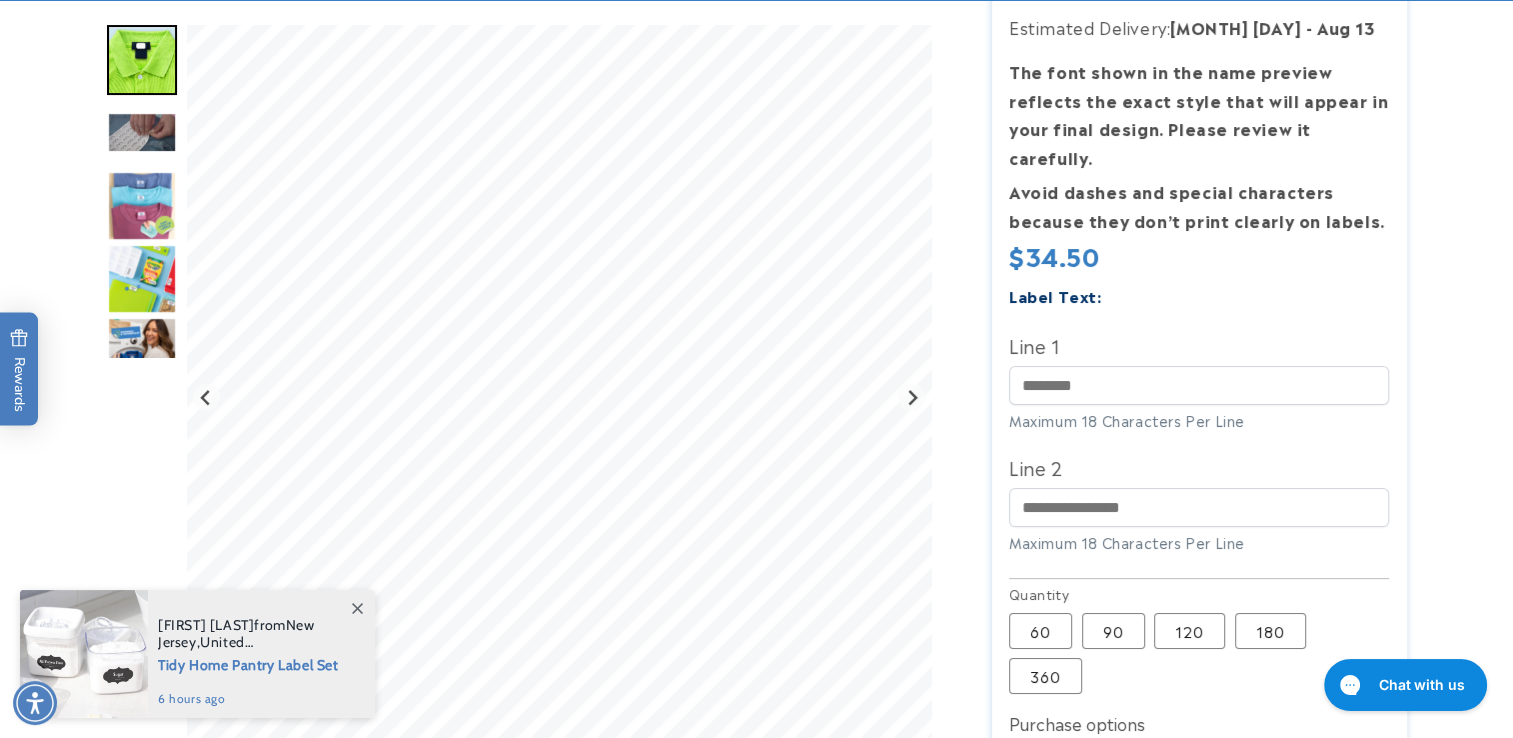 type 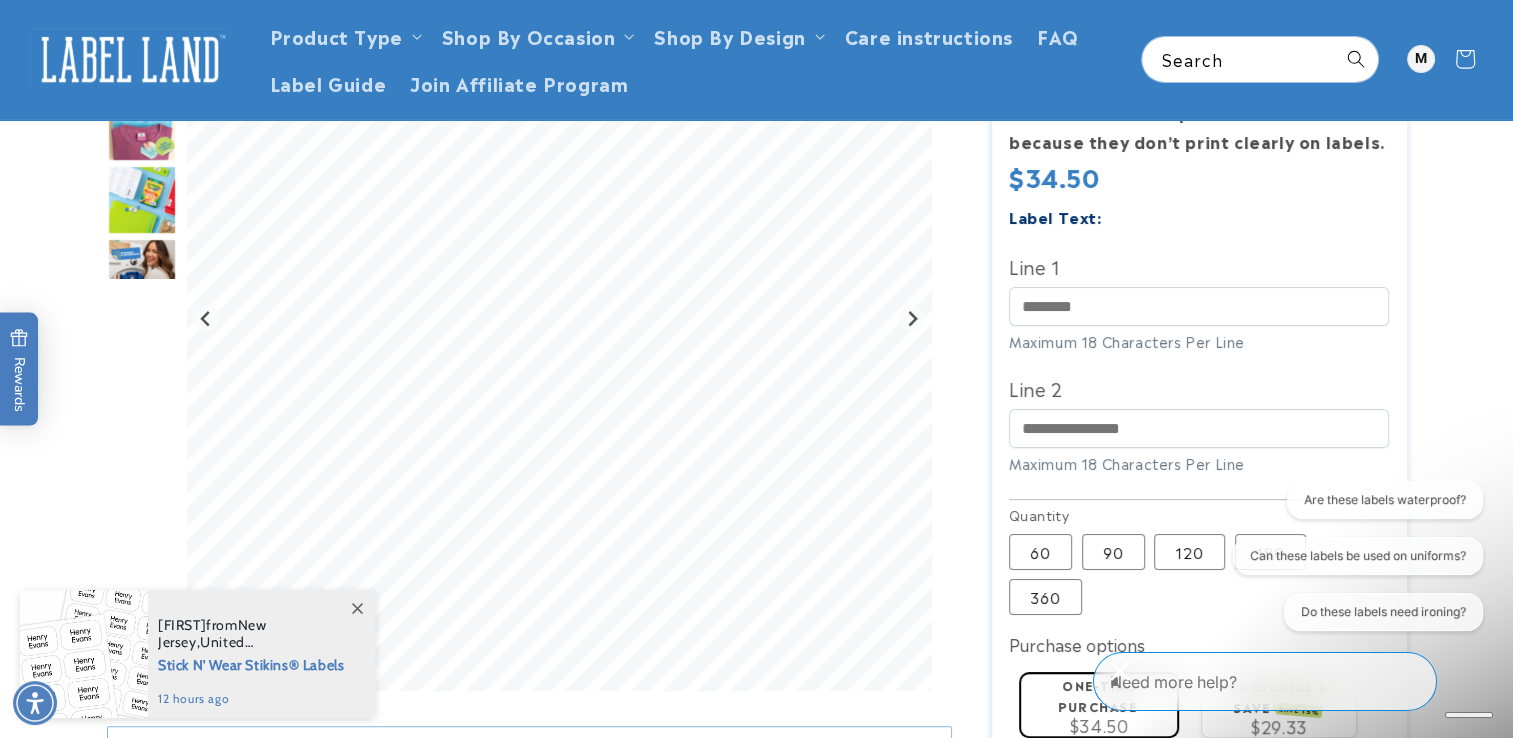 scroll, scrollTop: 484, scrollLeft: 0, axis: vertical 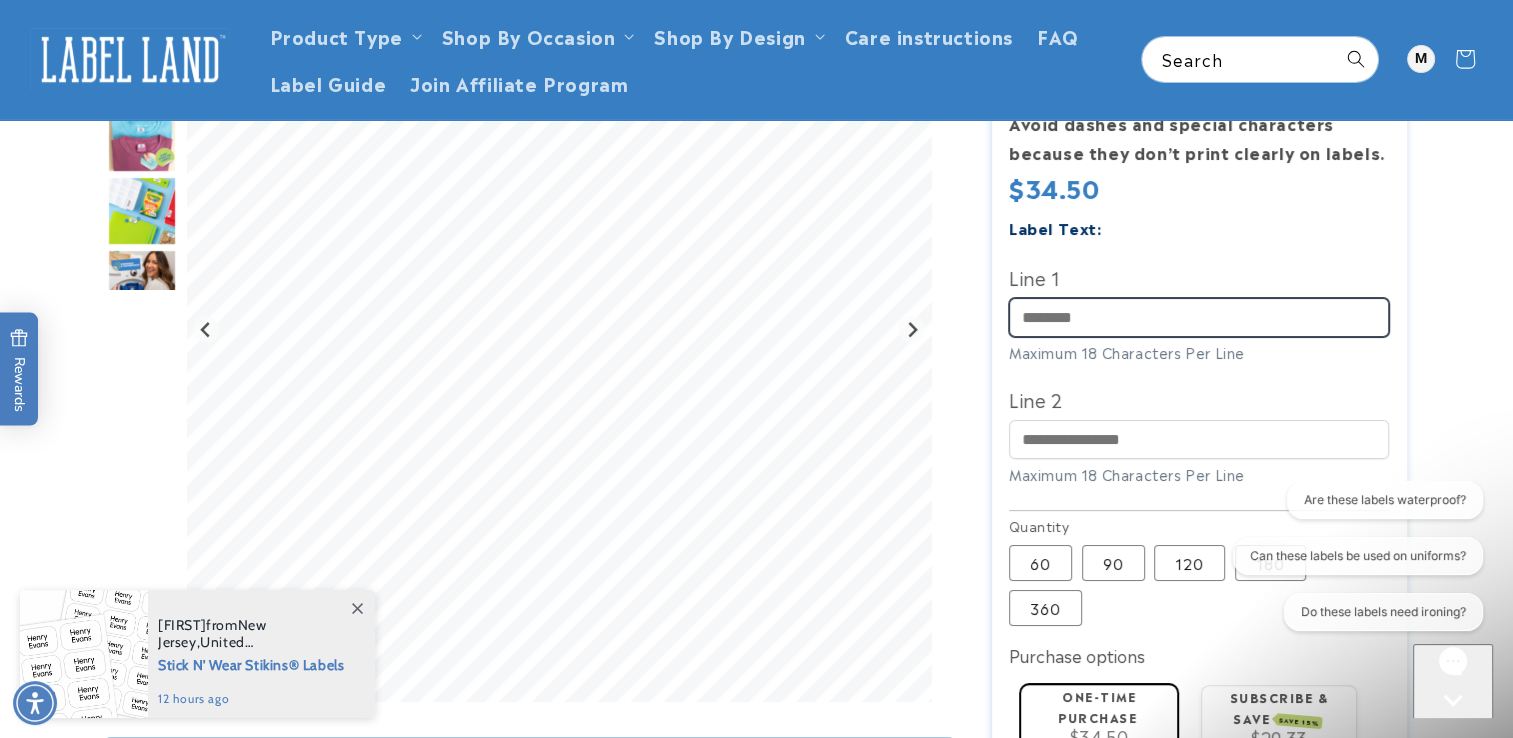 click on "Line 1" at bounding box center (1199, 317) 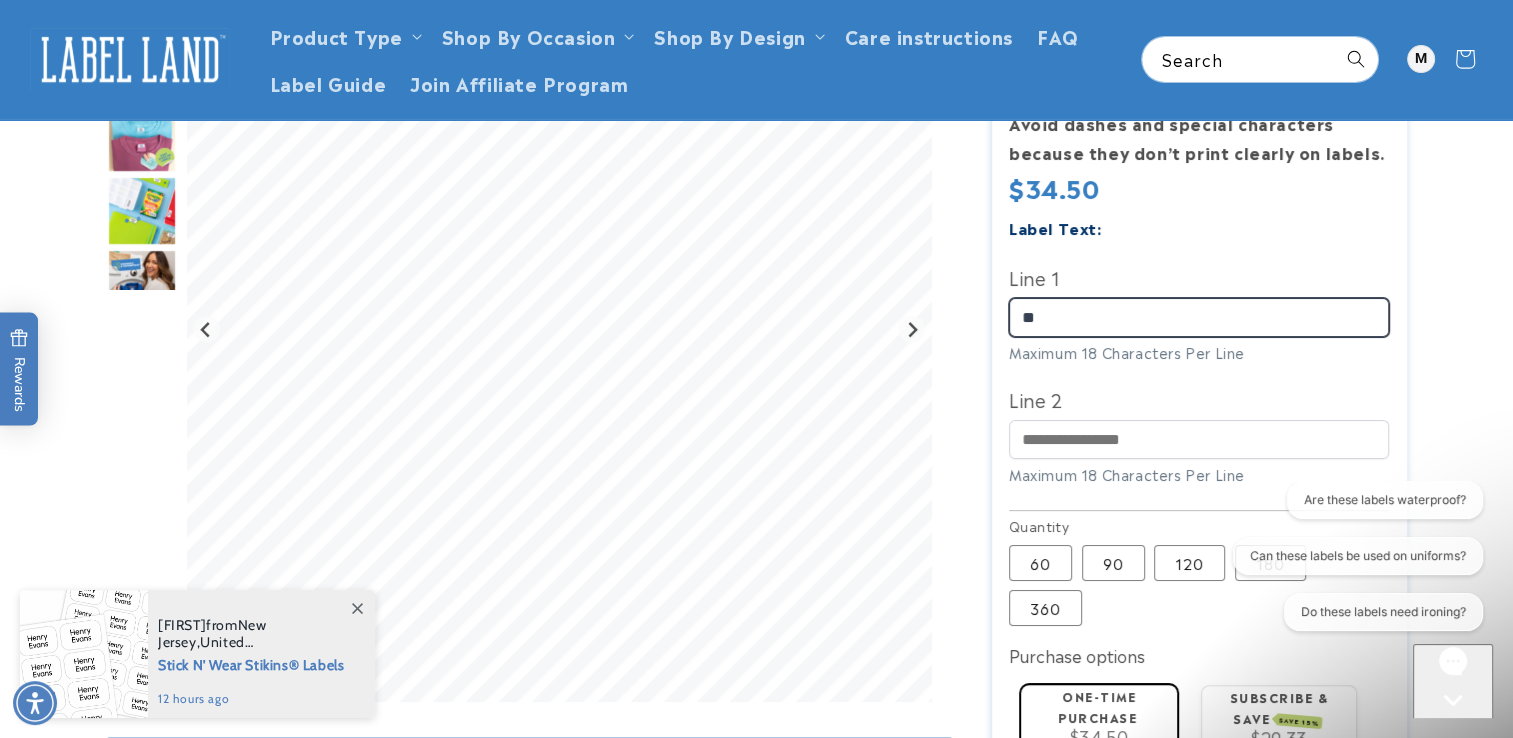 type on "*" 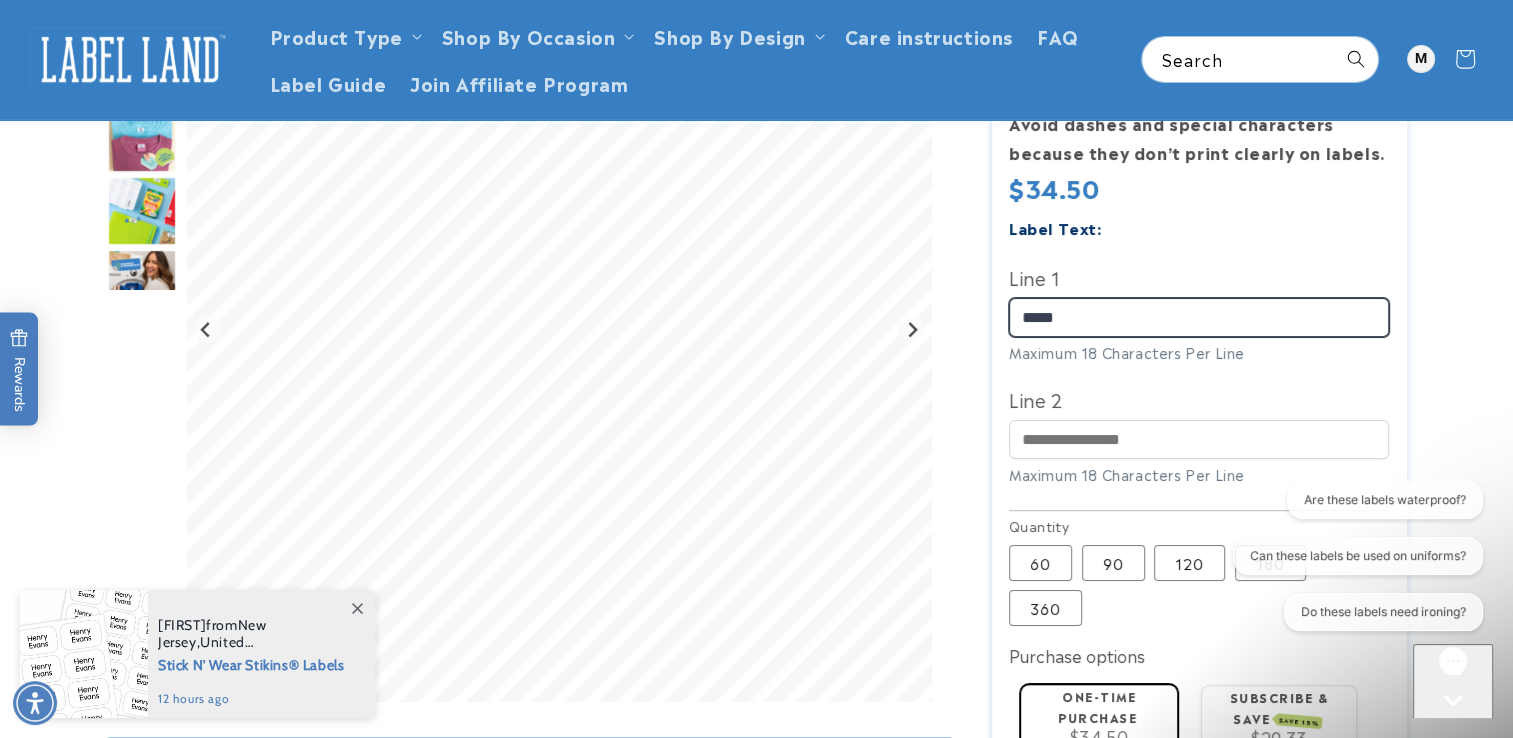 type on "*****" 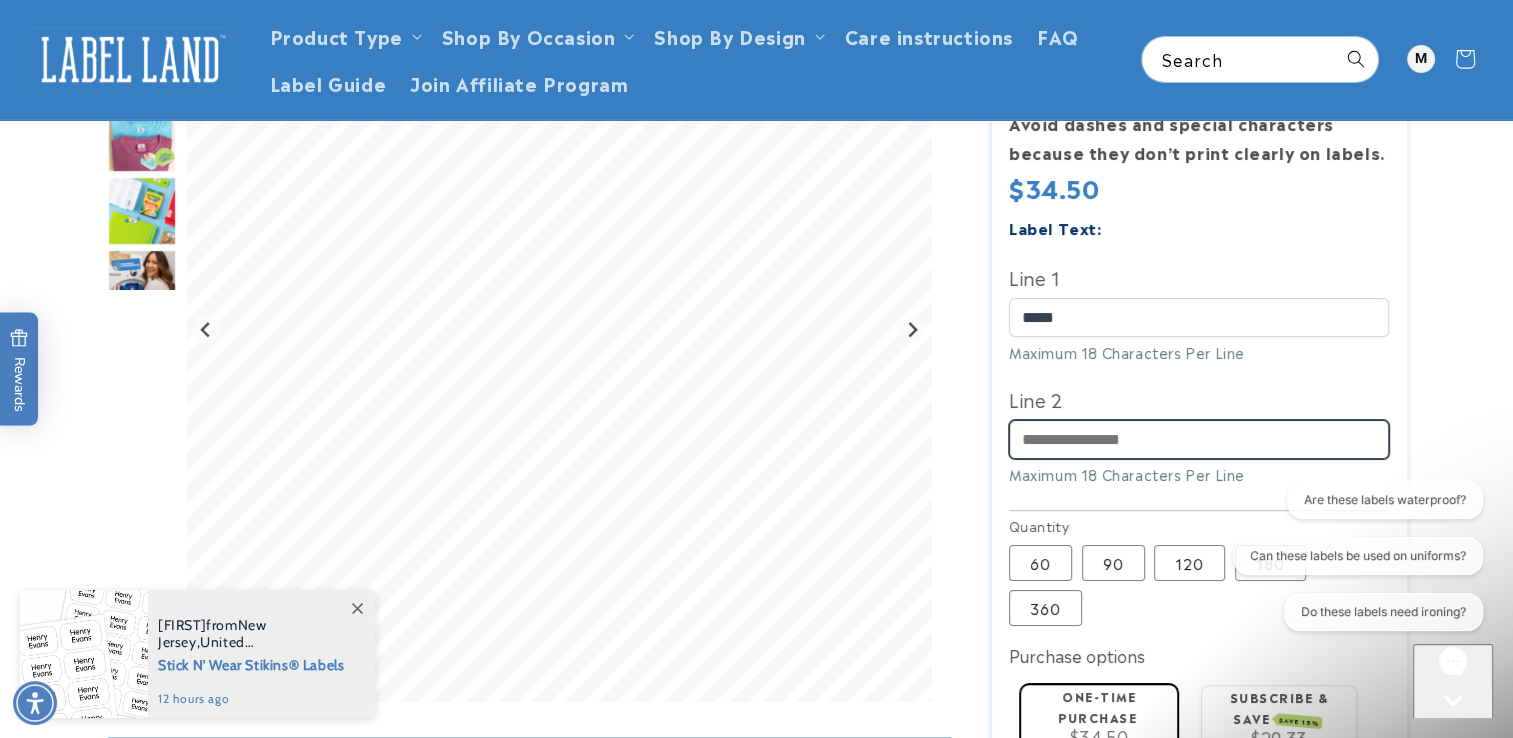 click on "Line 2" at bounding box center (1199, 439) 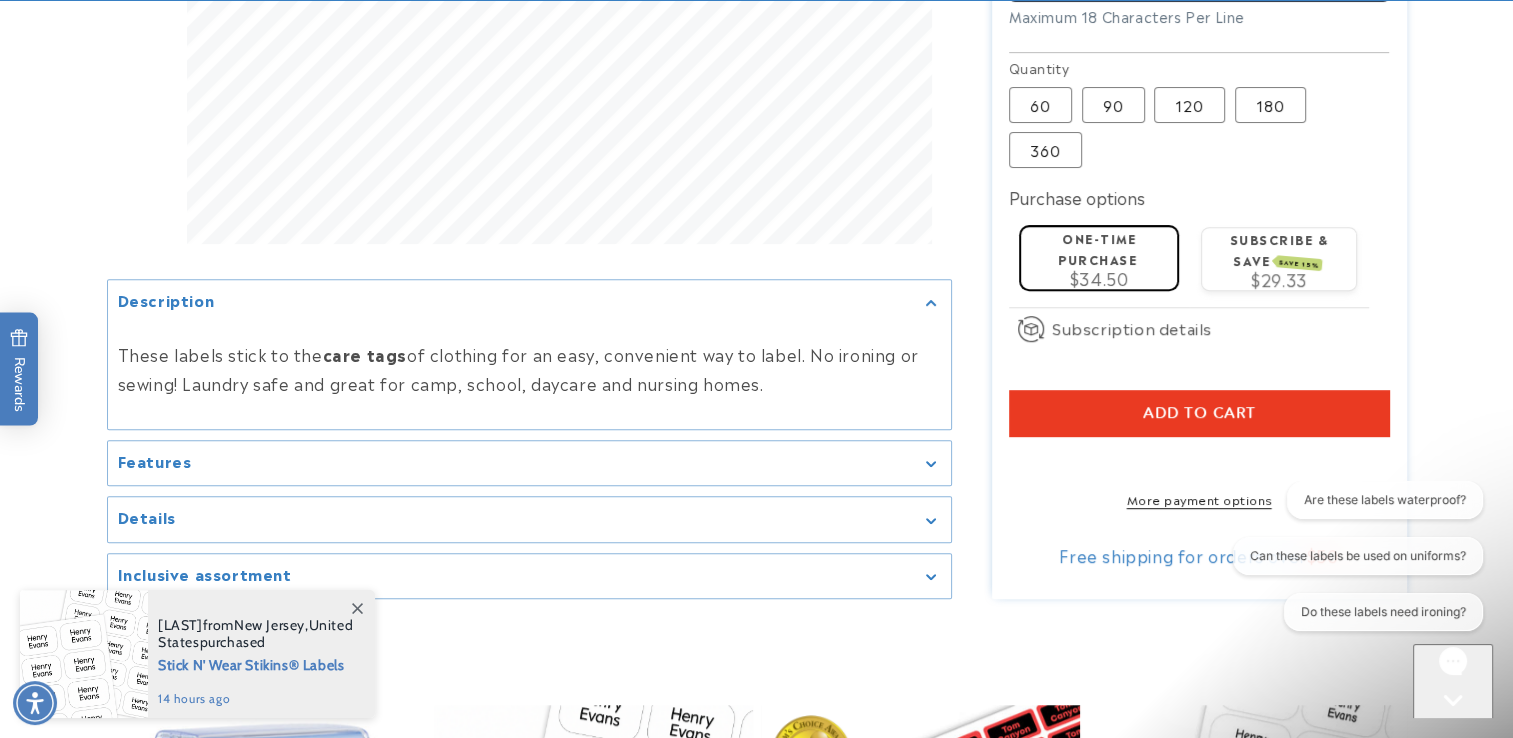 scroll, scrollTop: 946, scrollLeft: 0, axis: vertical 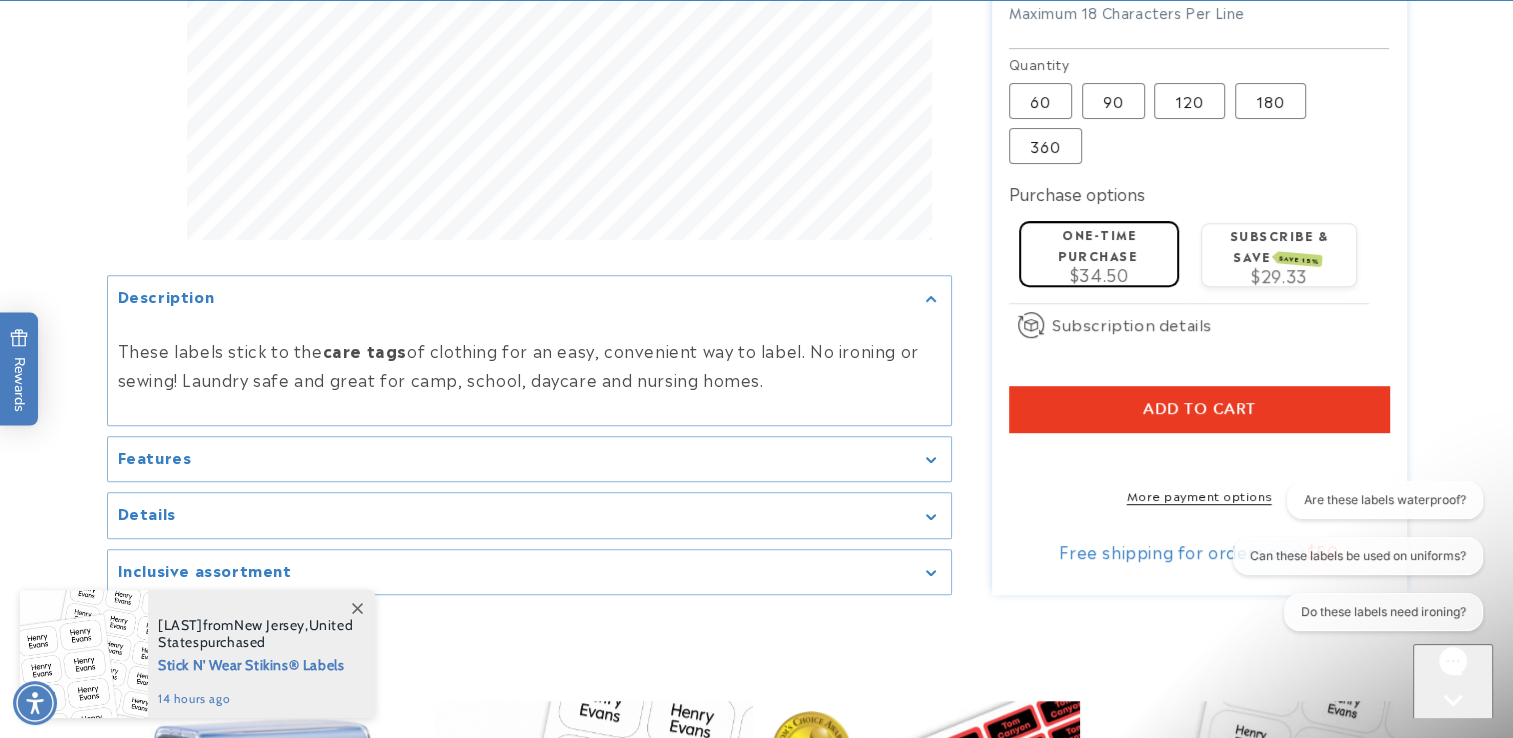 type on "**********" 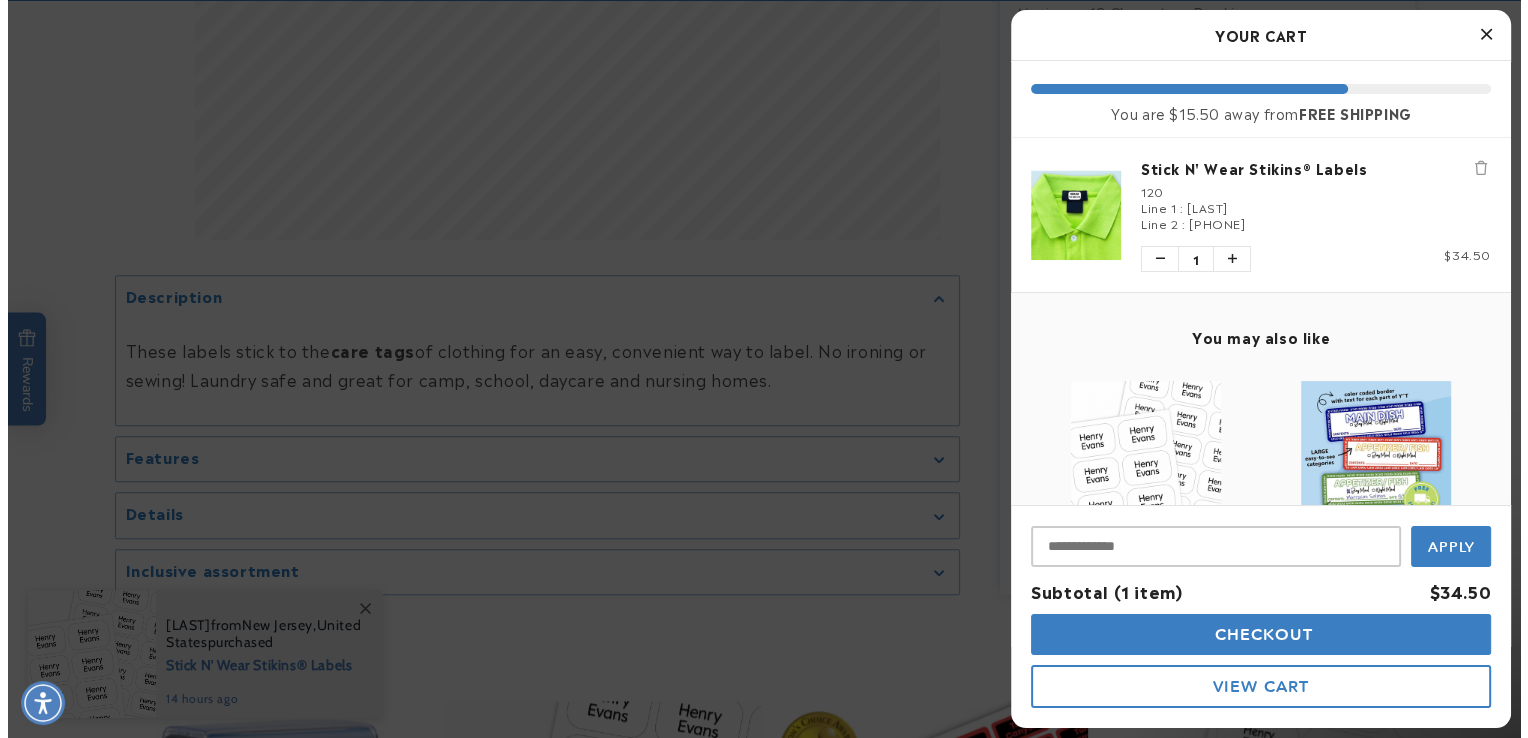 scroll, scrollTop: 996, scrollLeft: 0, axis: vertical 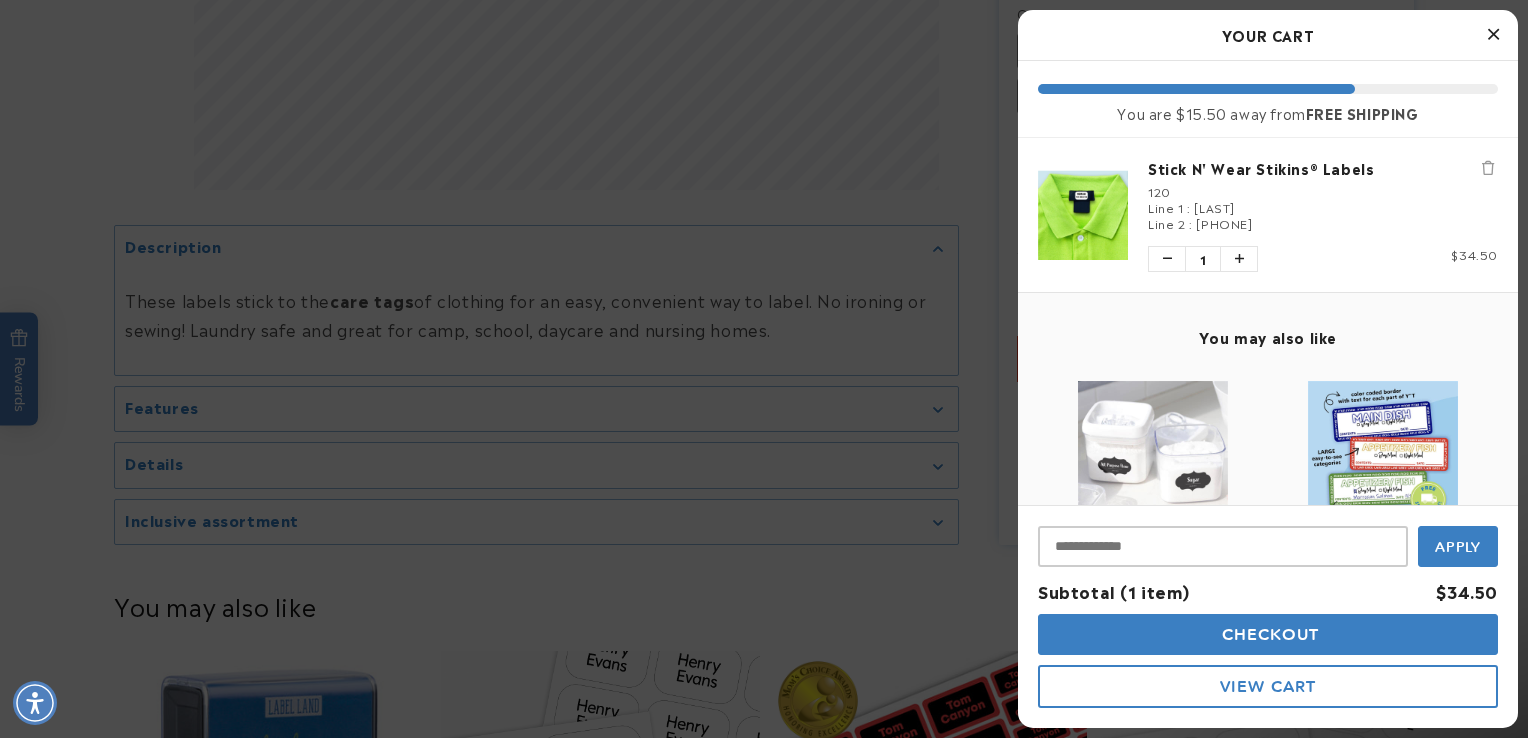 click at bounding box center [1493, 34] 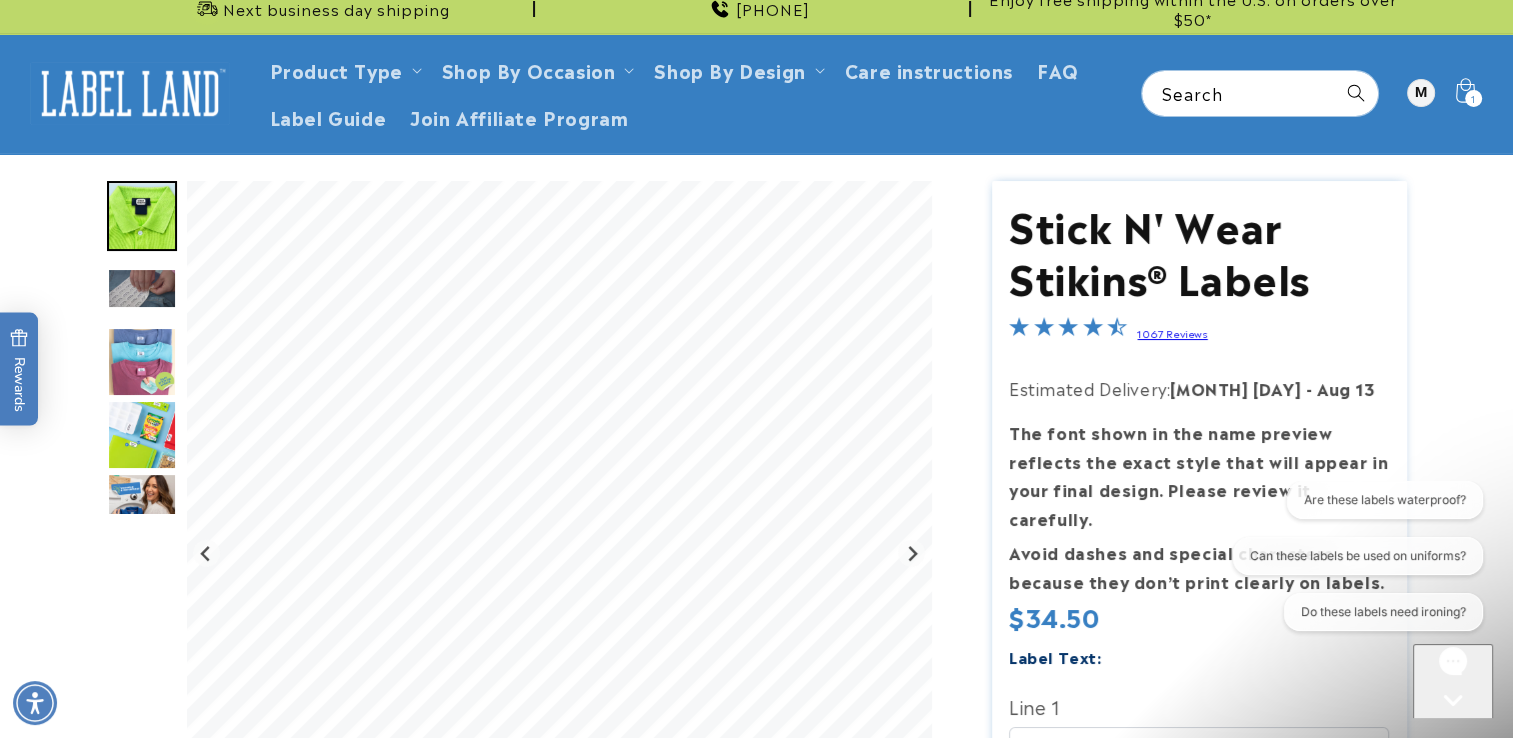 scroll, scrollTop: 0, scrollLeft: 0, axis: both 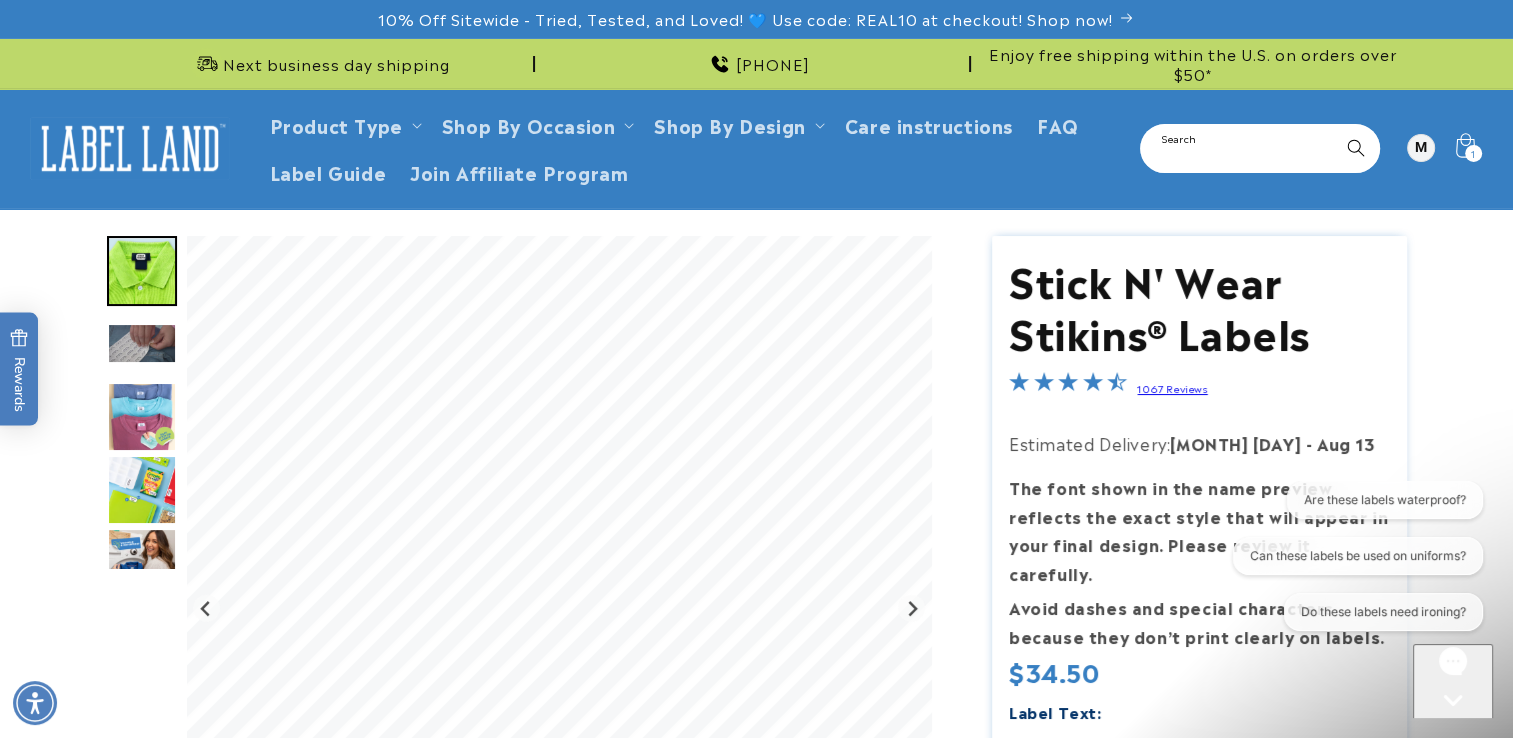 click on "Search" at bounding box center [1260, 148] 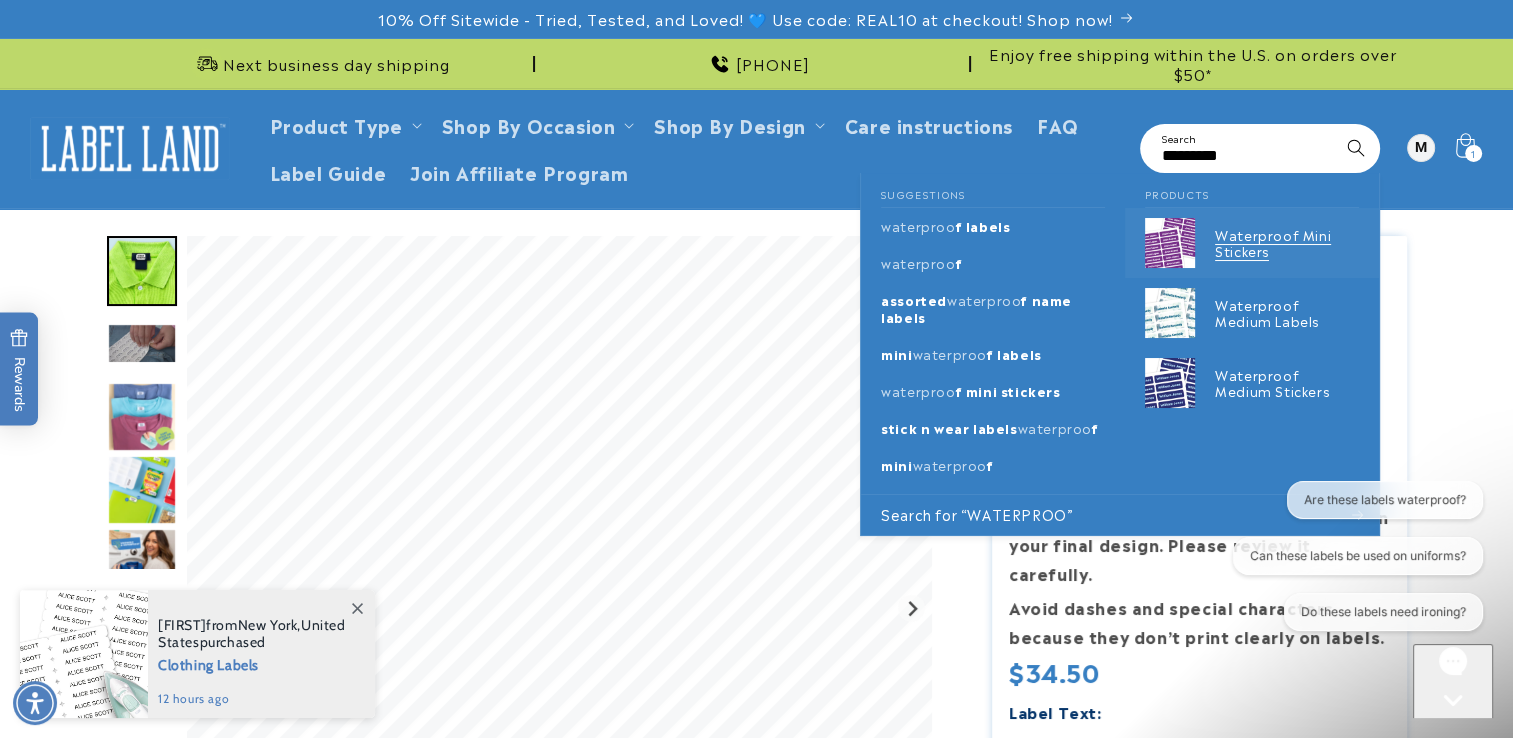 type on "*********" 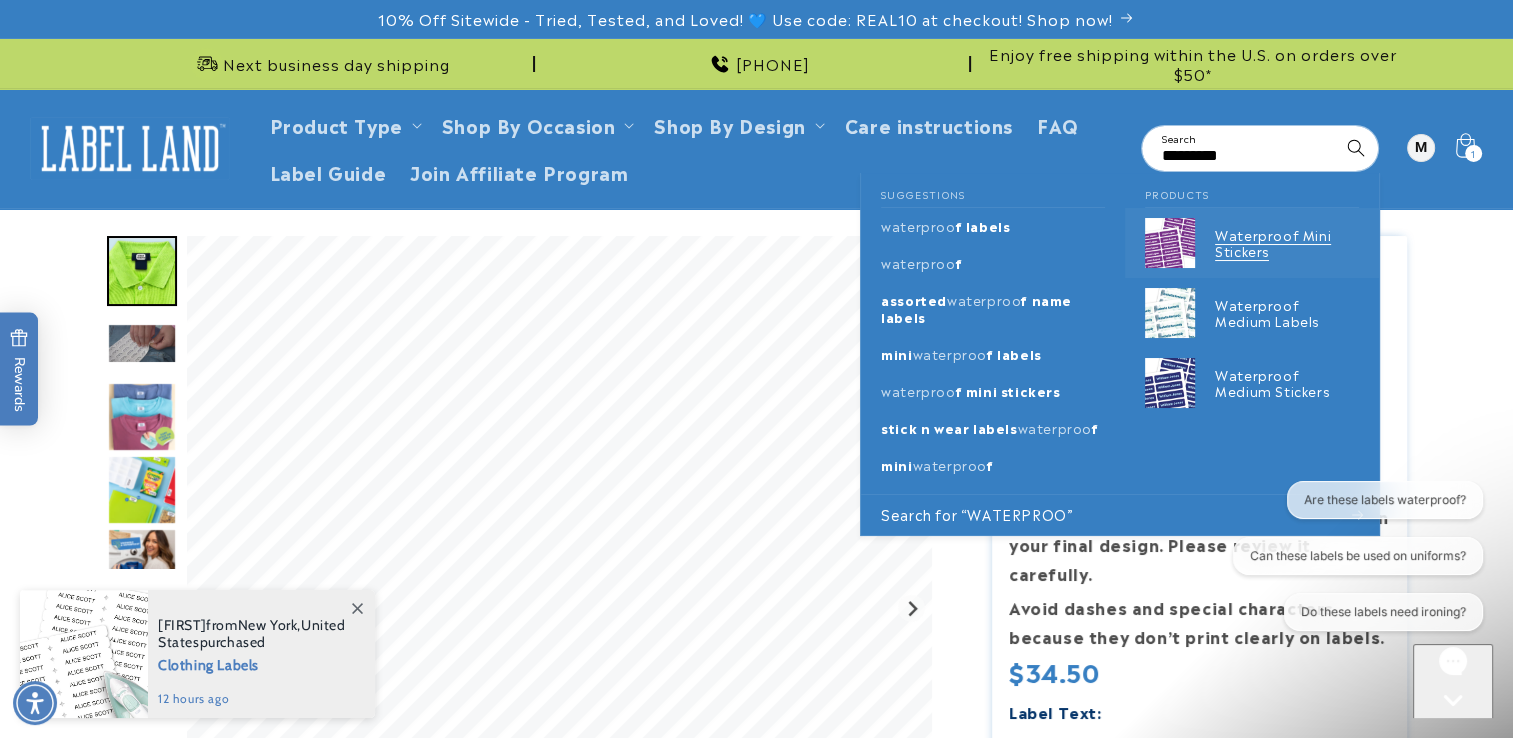 click on "Waterproof Mini Stickers" at bounding box center (1287, 244) 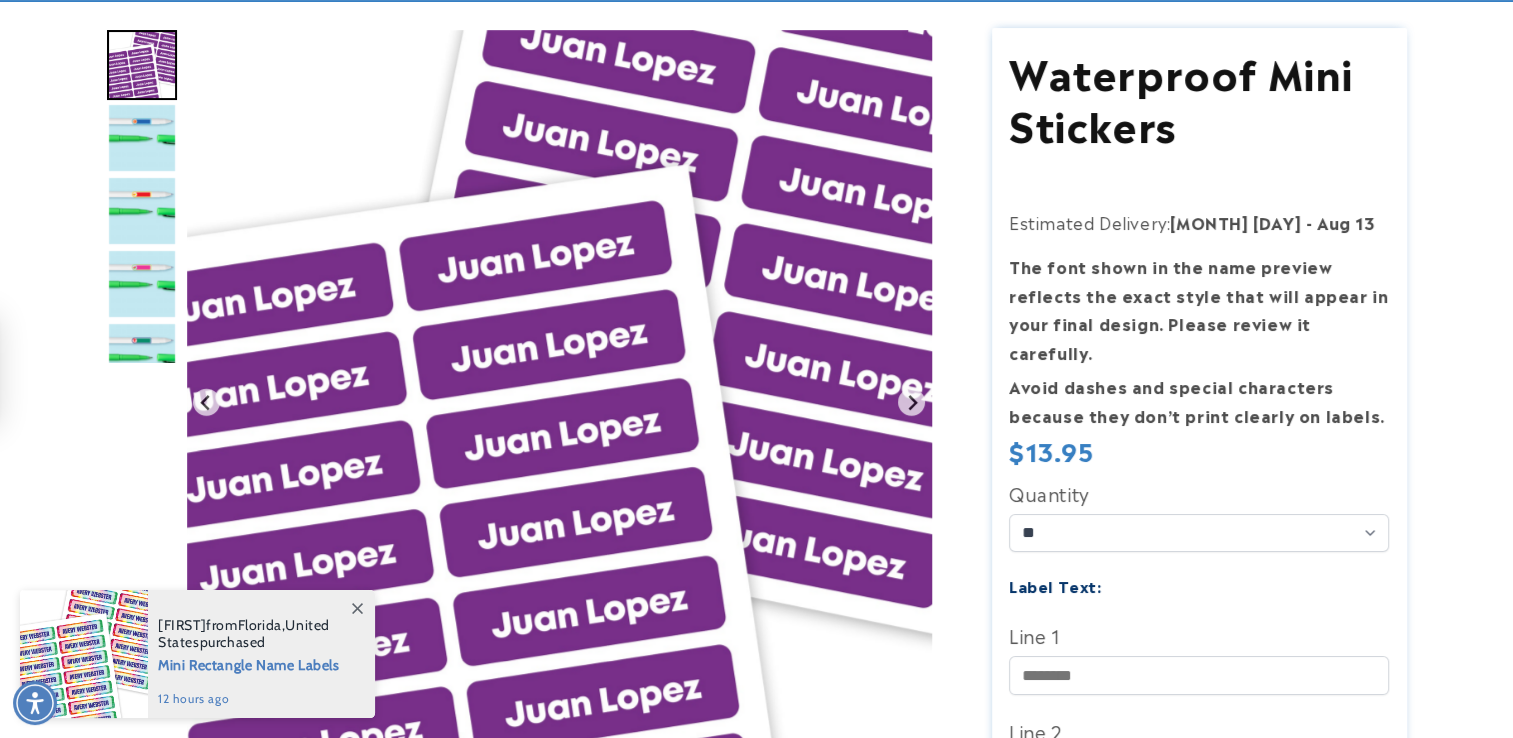 scroll, scrollTop: 304, scrollLeft: 0, axis: vertical 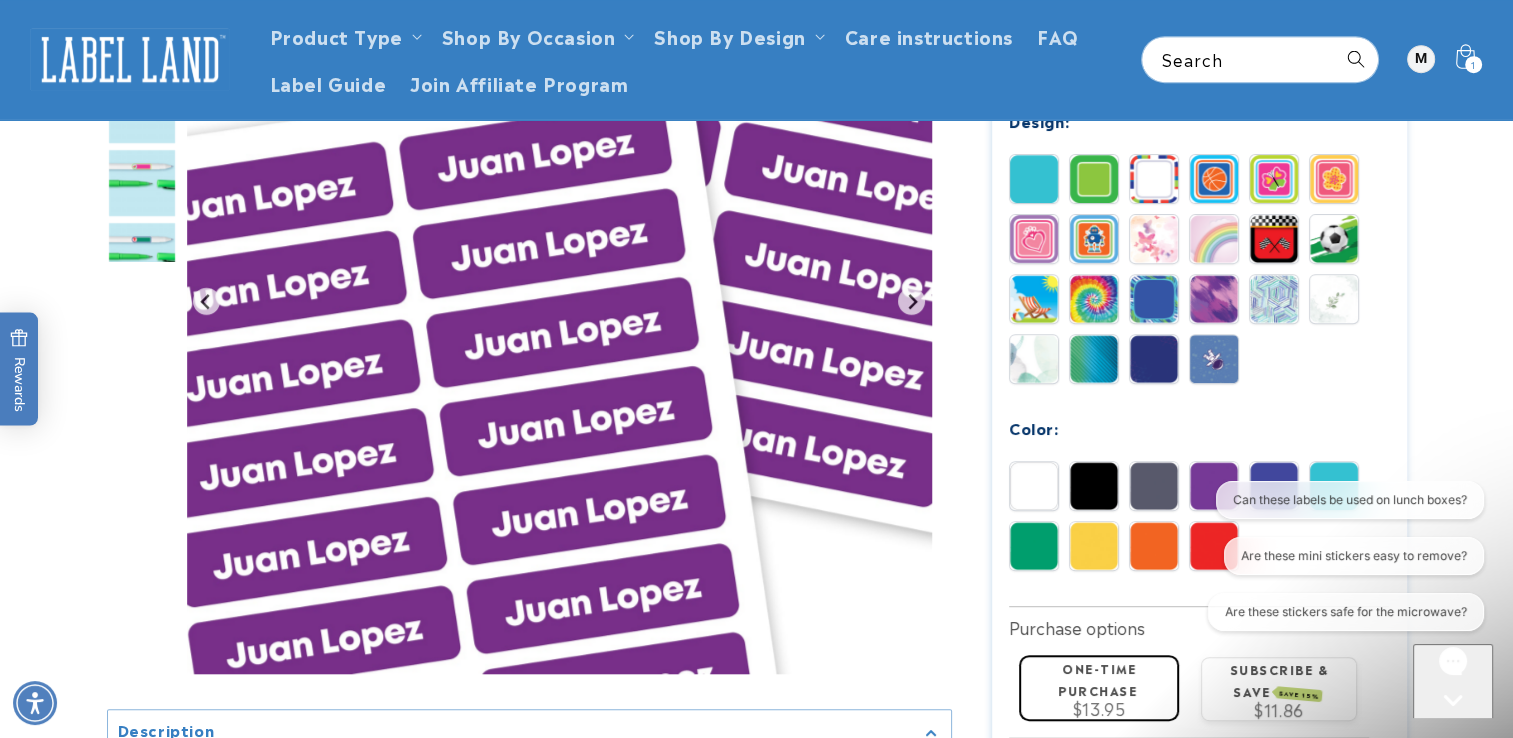 click at bounding box center (1034, 486) 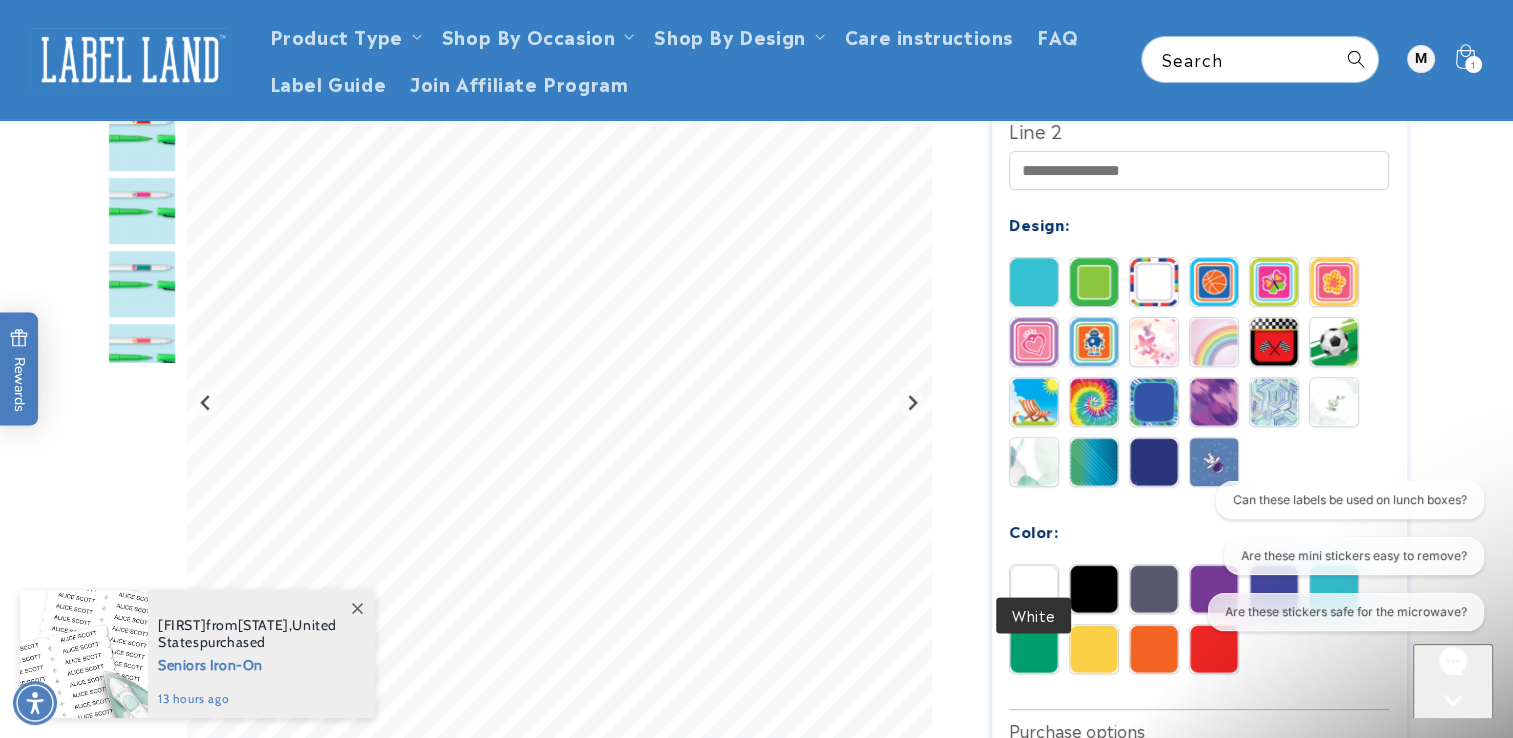 scroll, scrollTop: 773, scrollLeft: 0, axis: vertical 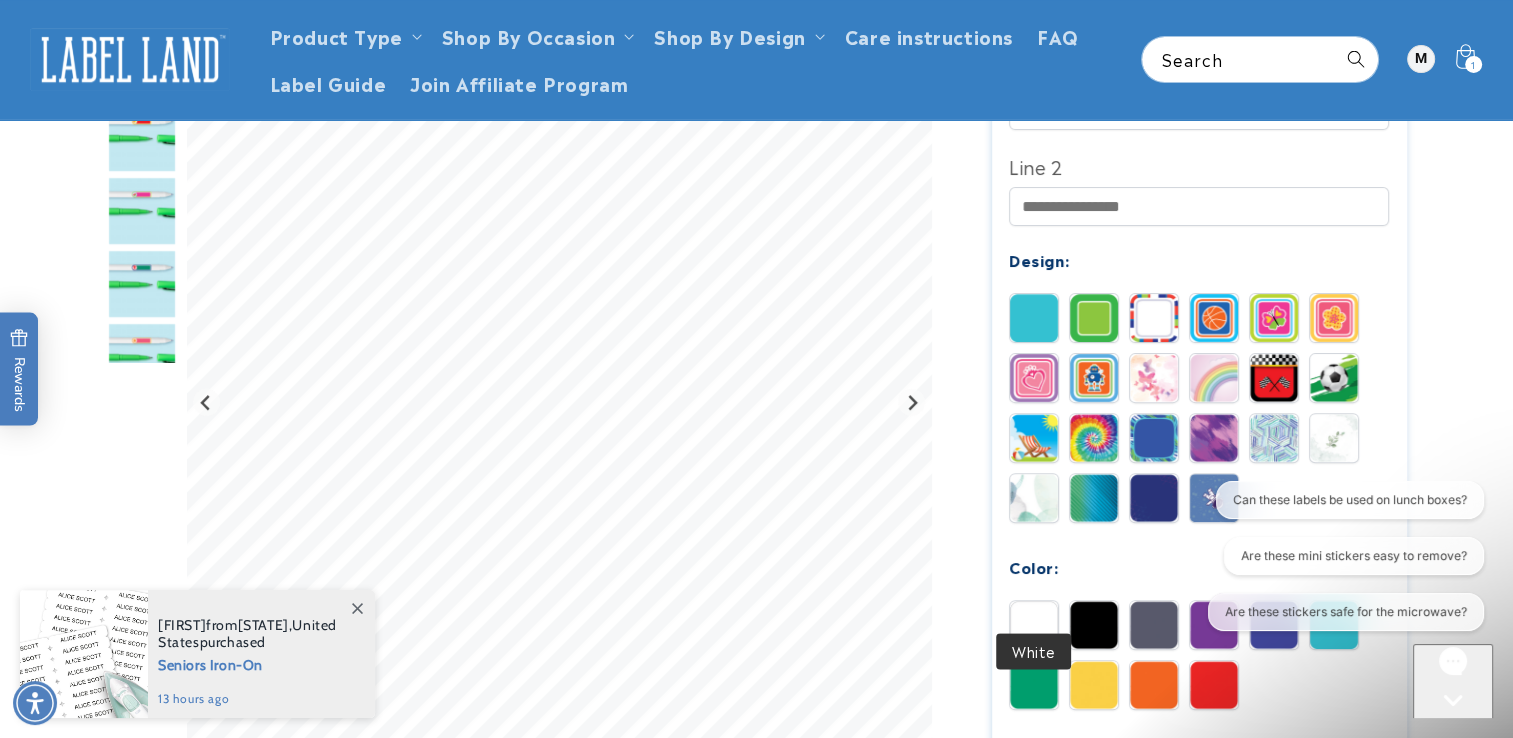 click at bounding box center [1034, 318] 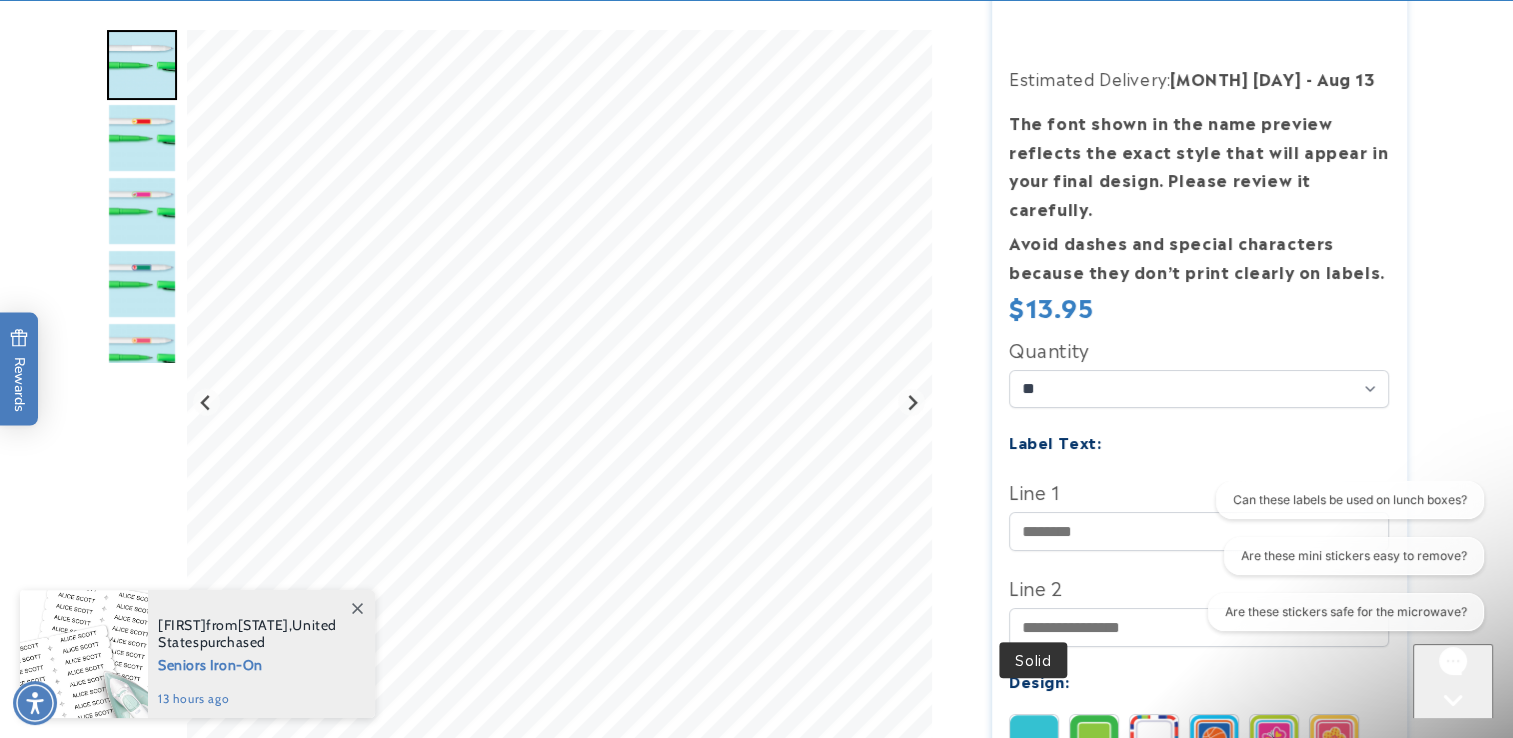 scroll, scrollTop: 355, scrollLeft: 0, axis: vertical 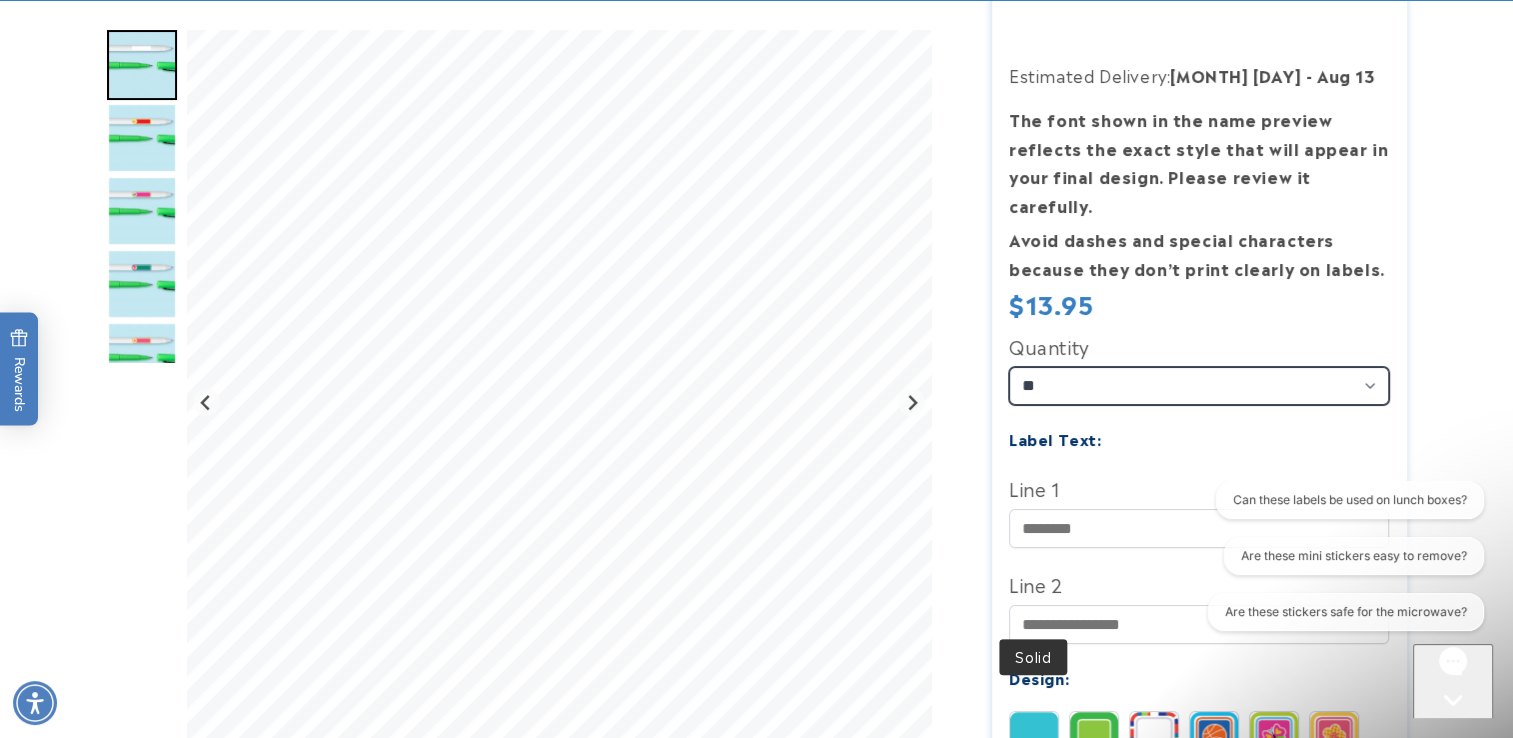 click on "**
**
**" at bounding box center (1199, 386) 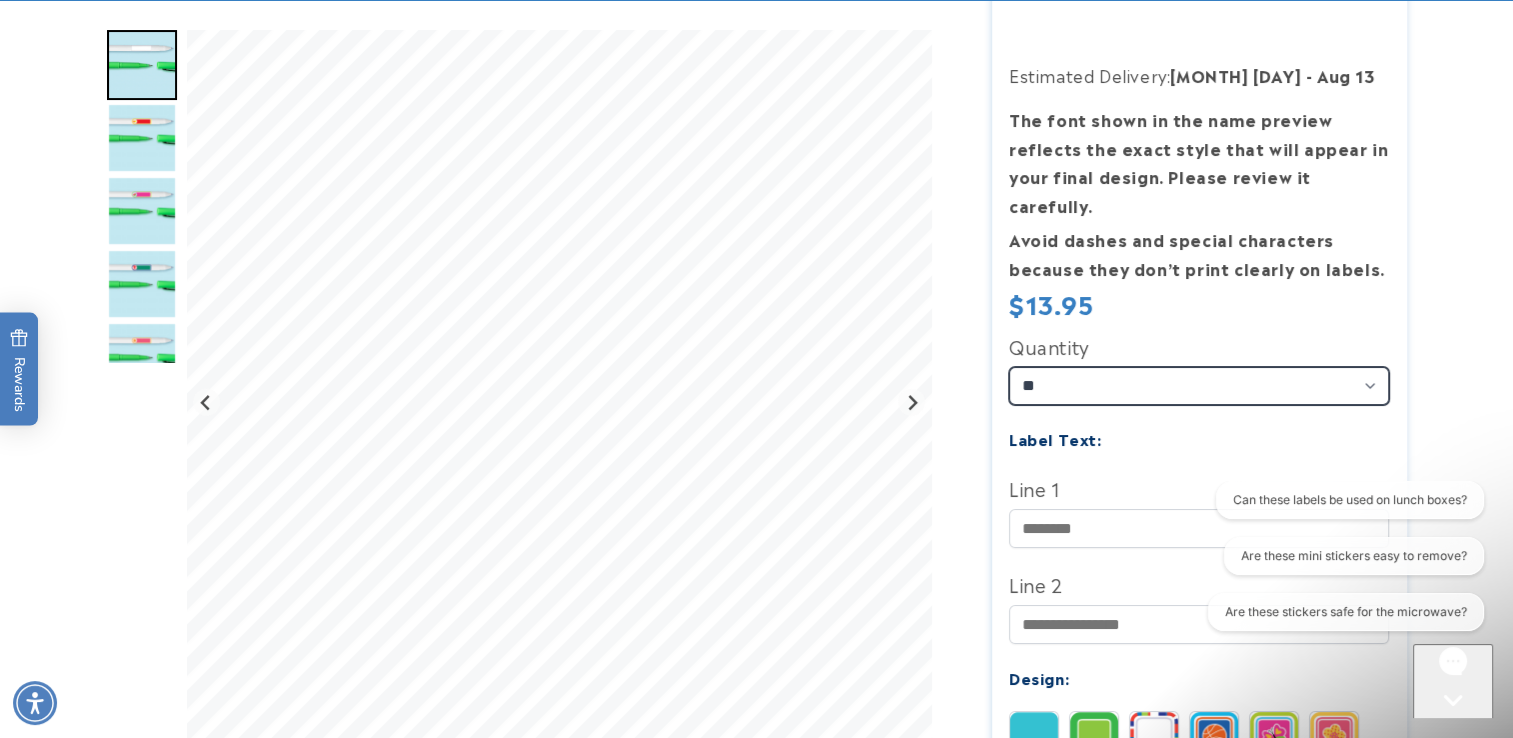 select on "**" 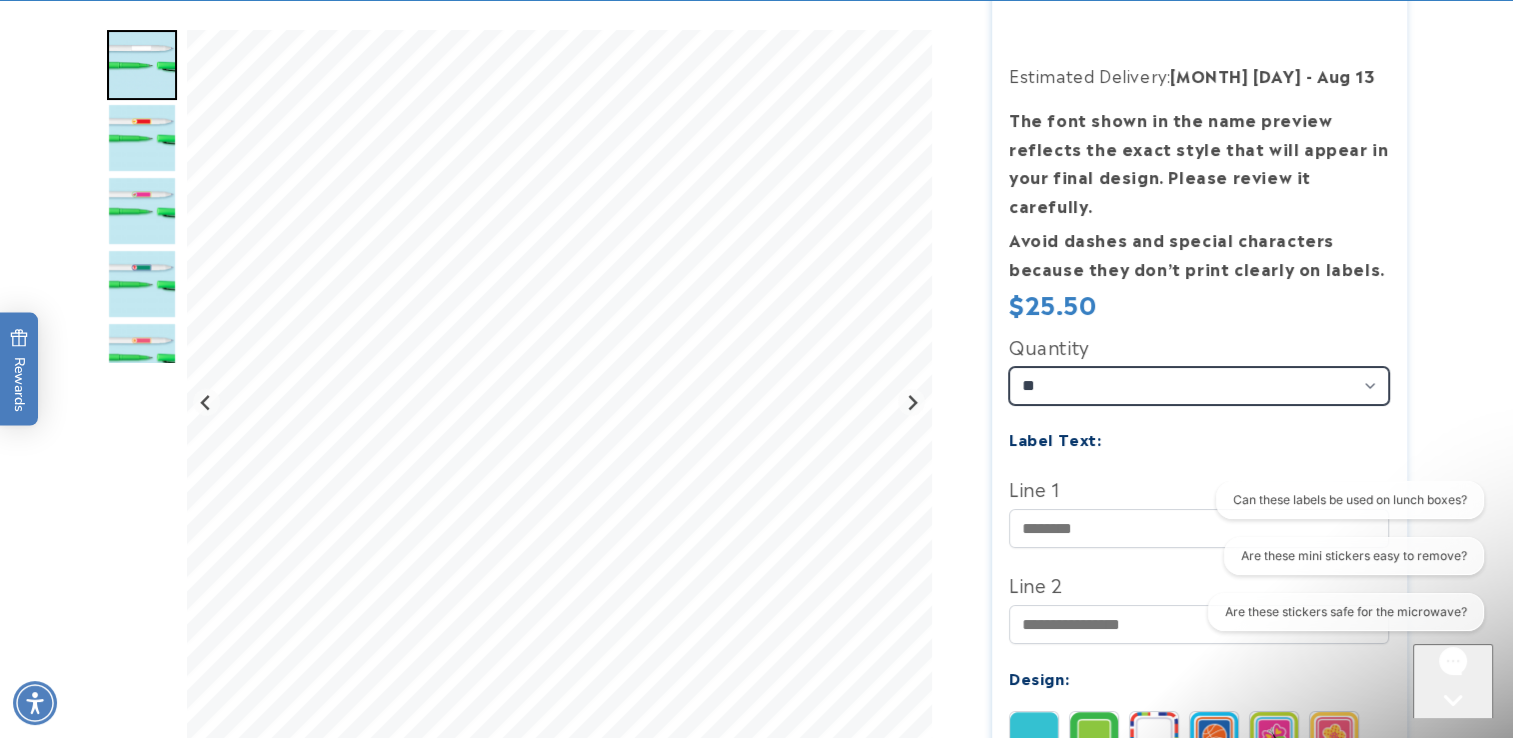 type 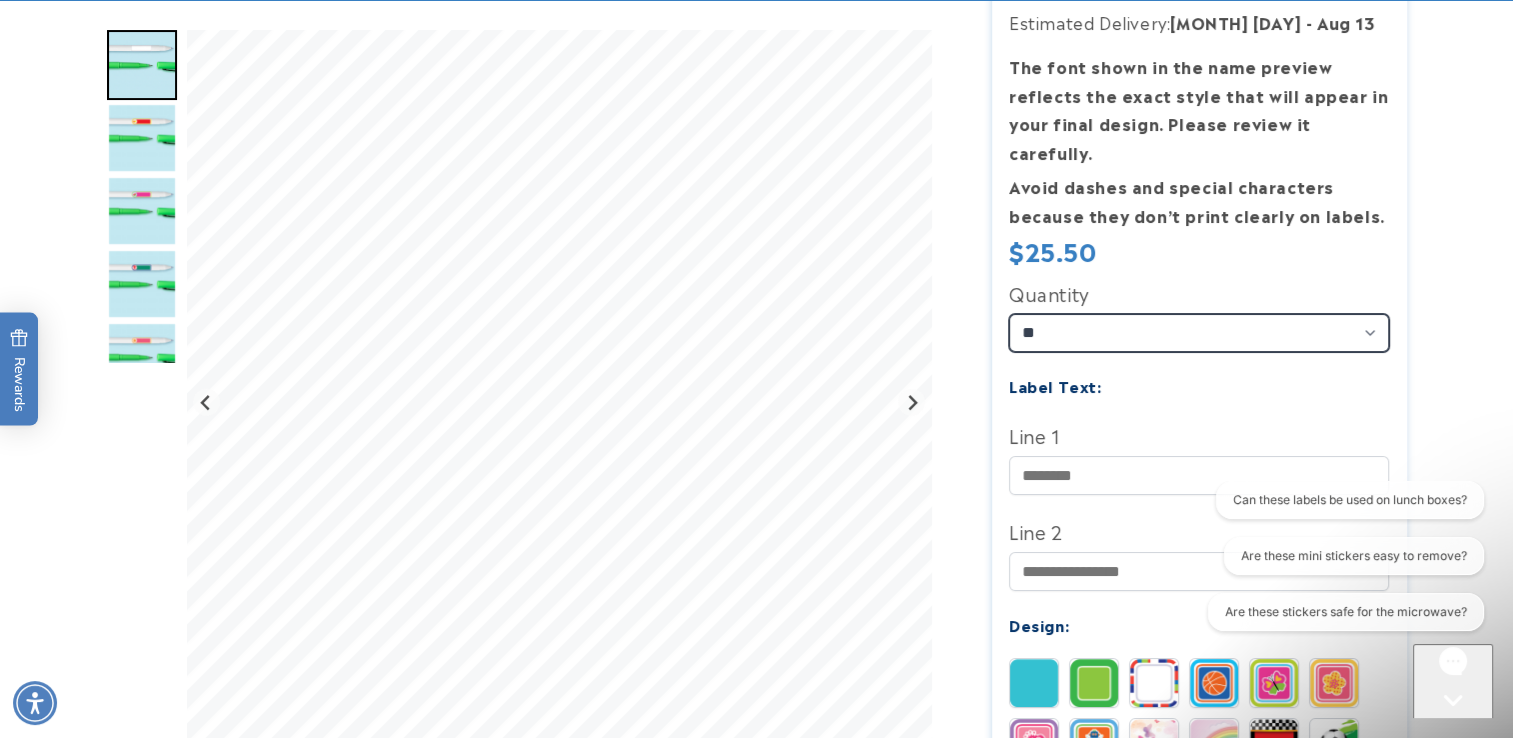 scroll, scrollTop: 411, scrollLeft: 0, axis: vertical 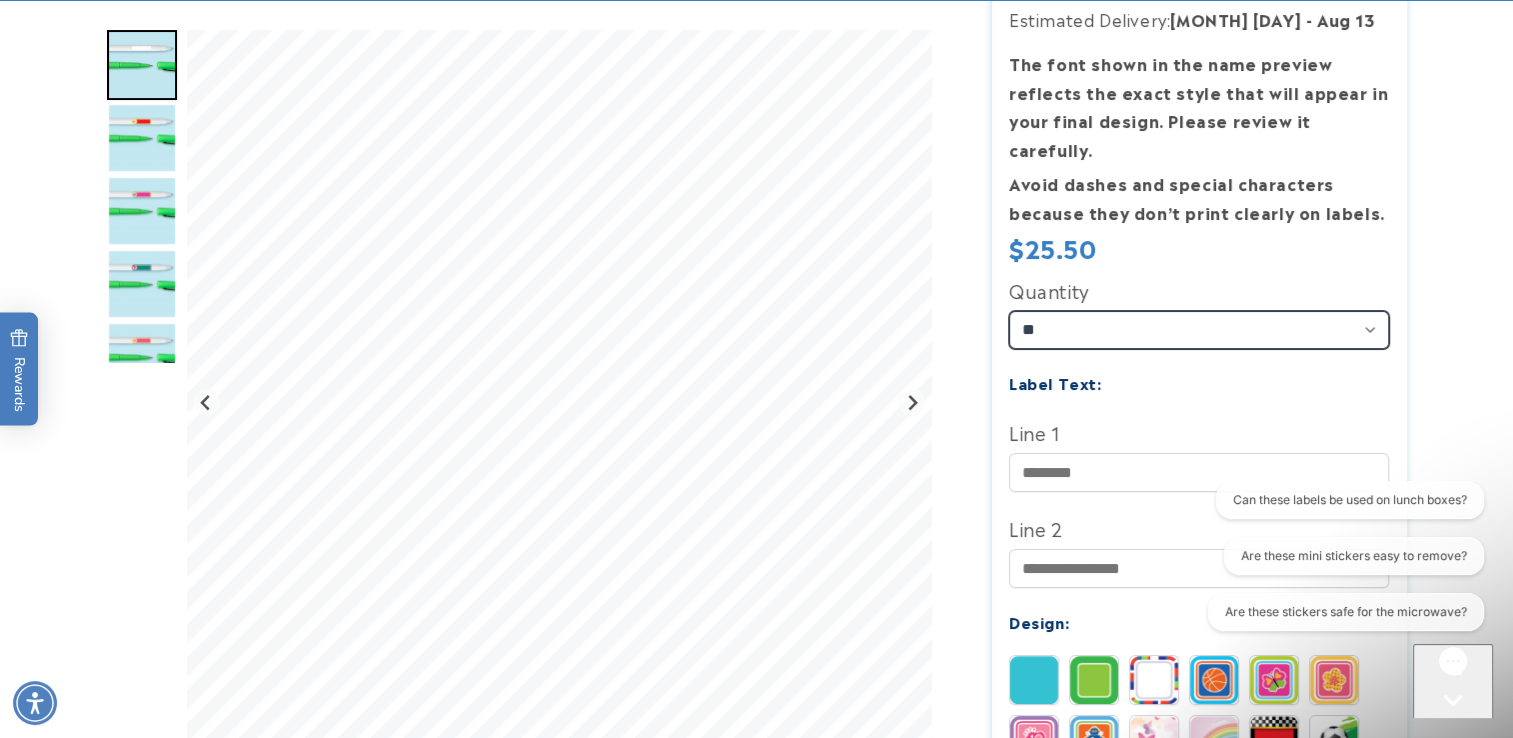 click on "**
**
**" at bounding box center (1199, 330) 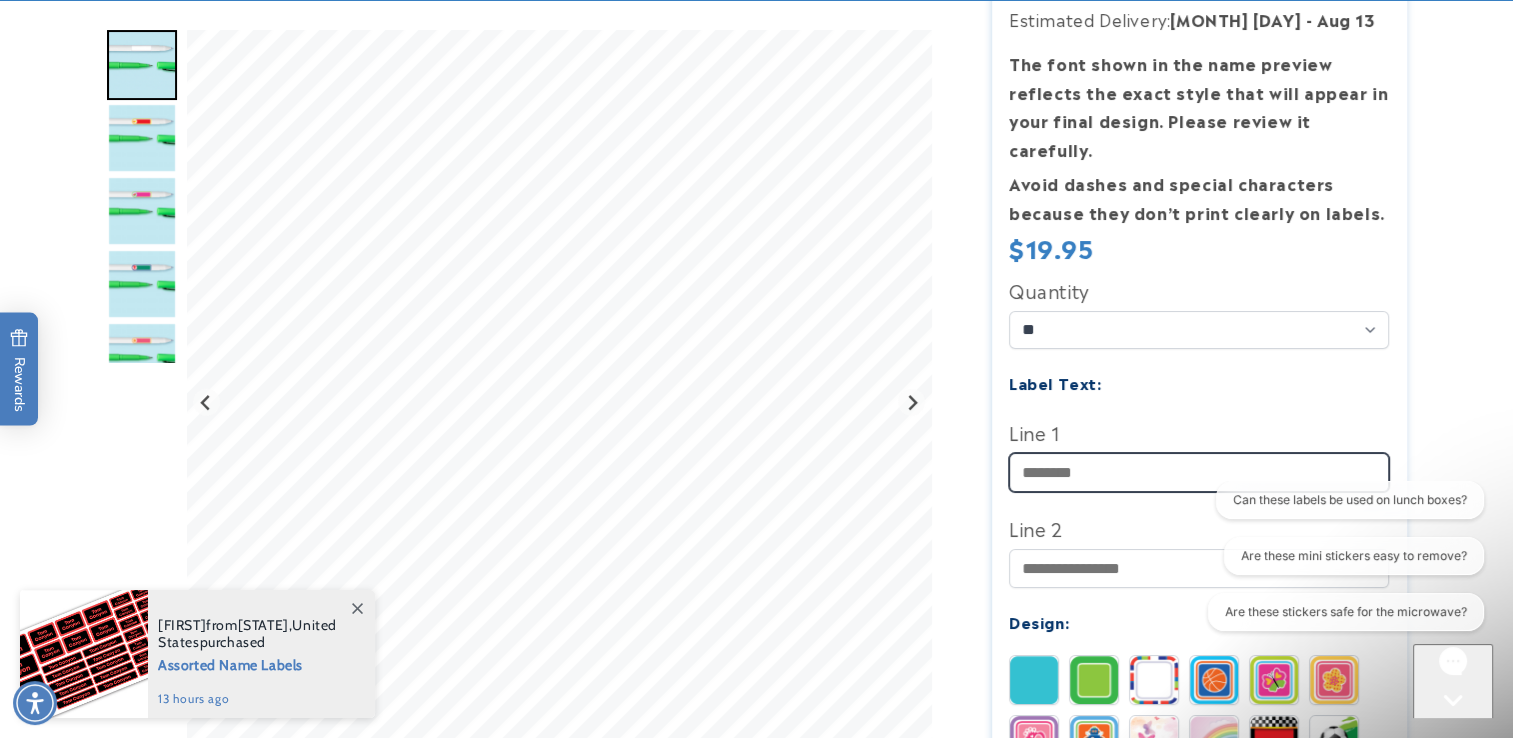 click on "Line 1" at bounding box center (1199, 472) 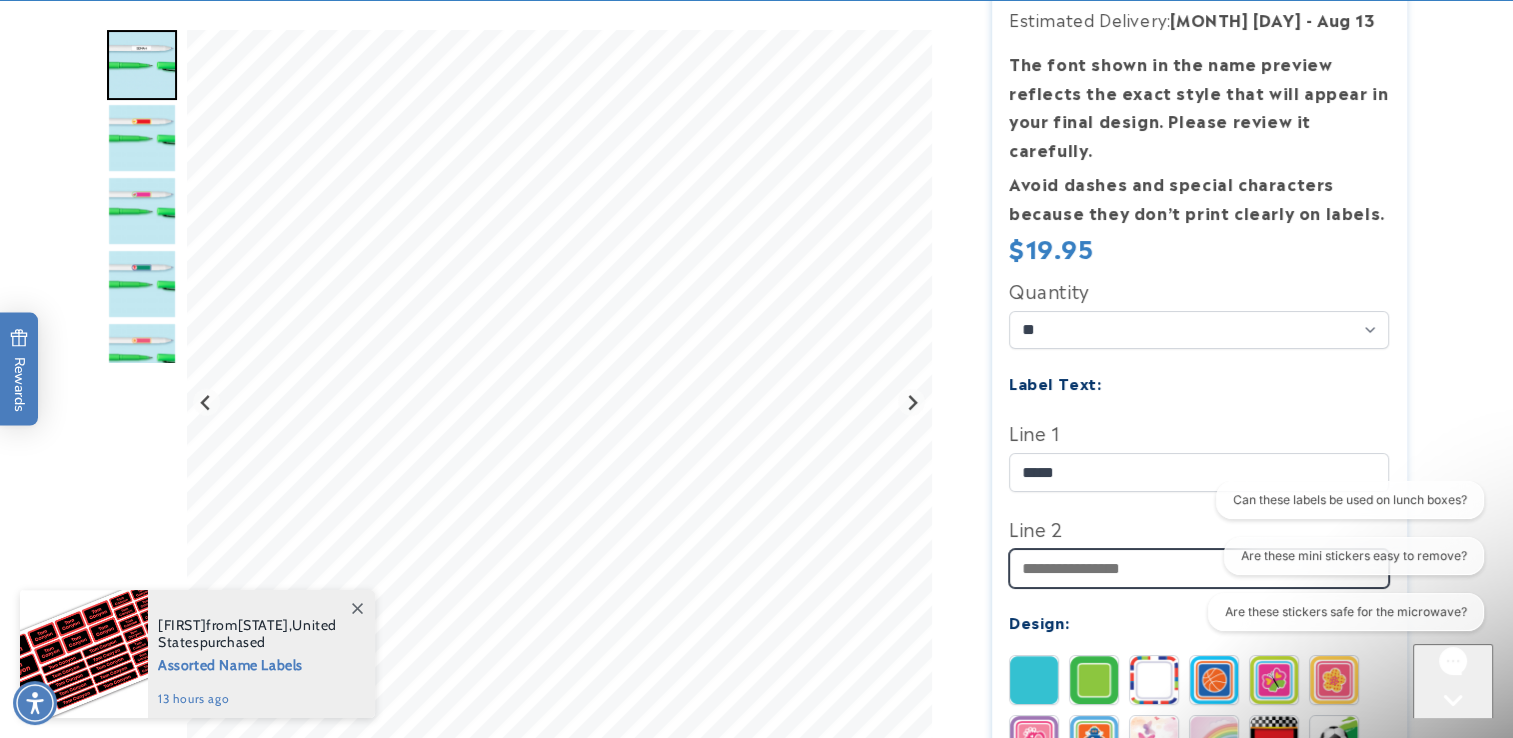 click on "Line 2" at bounding box center [1199, 568] 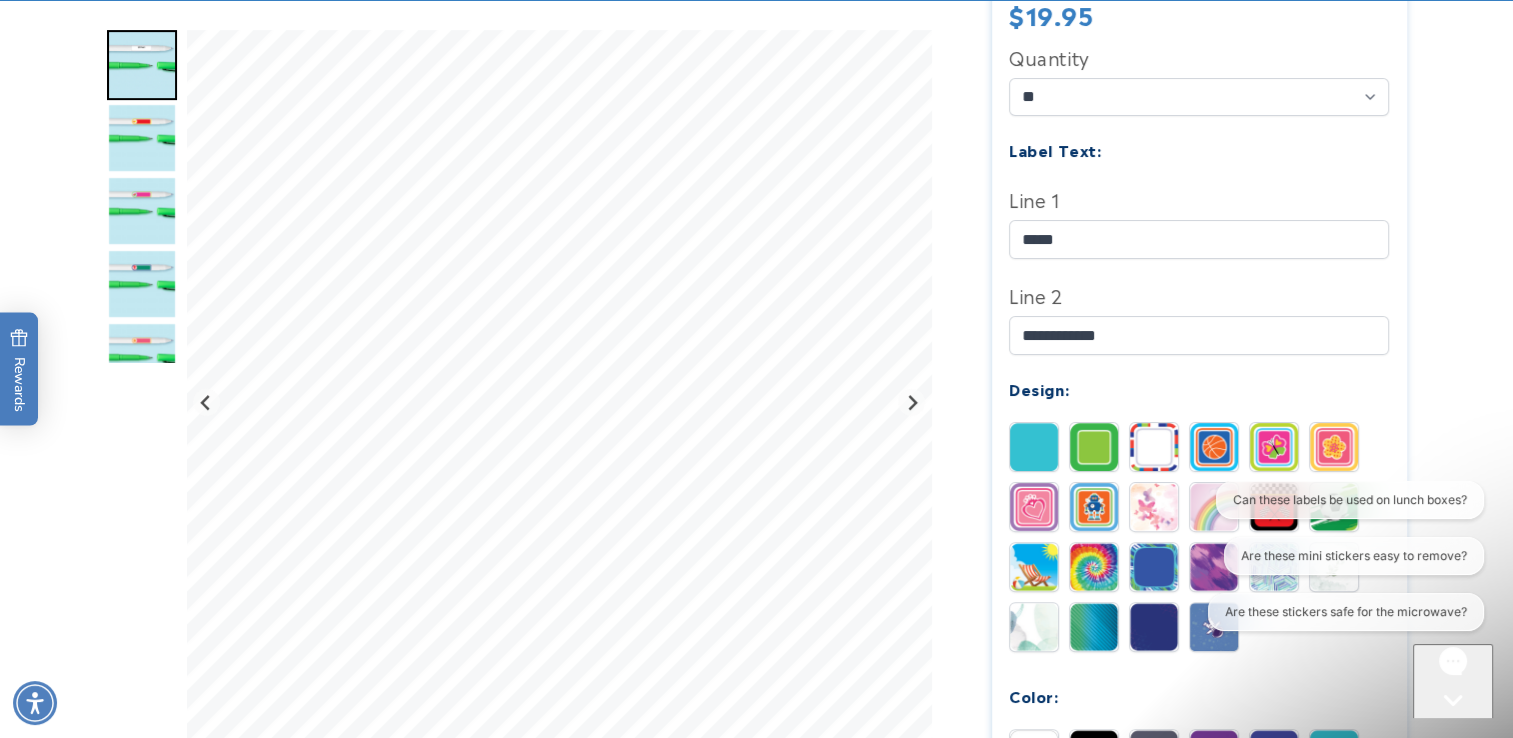 scroll, scrollTop: 646, scrollLeft: 0, axis: vertical 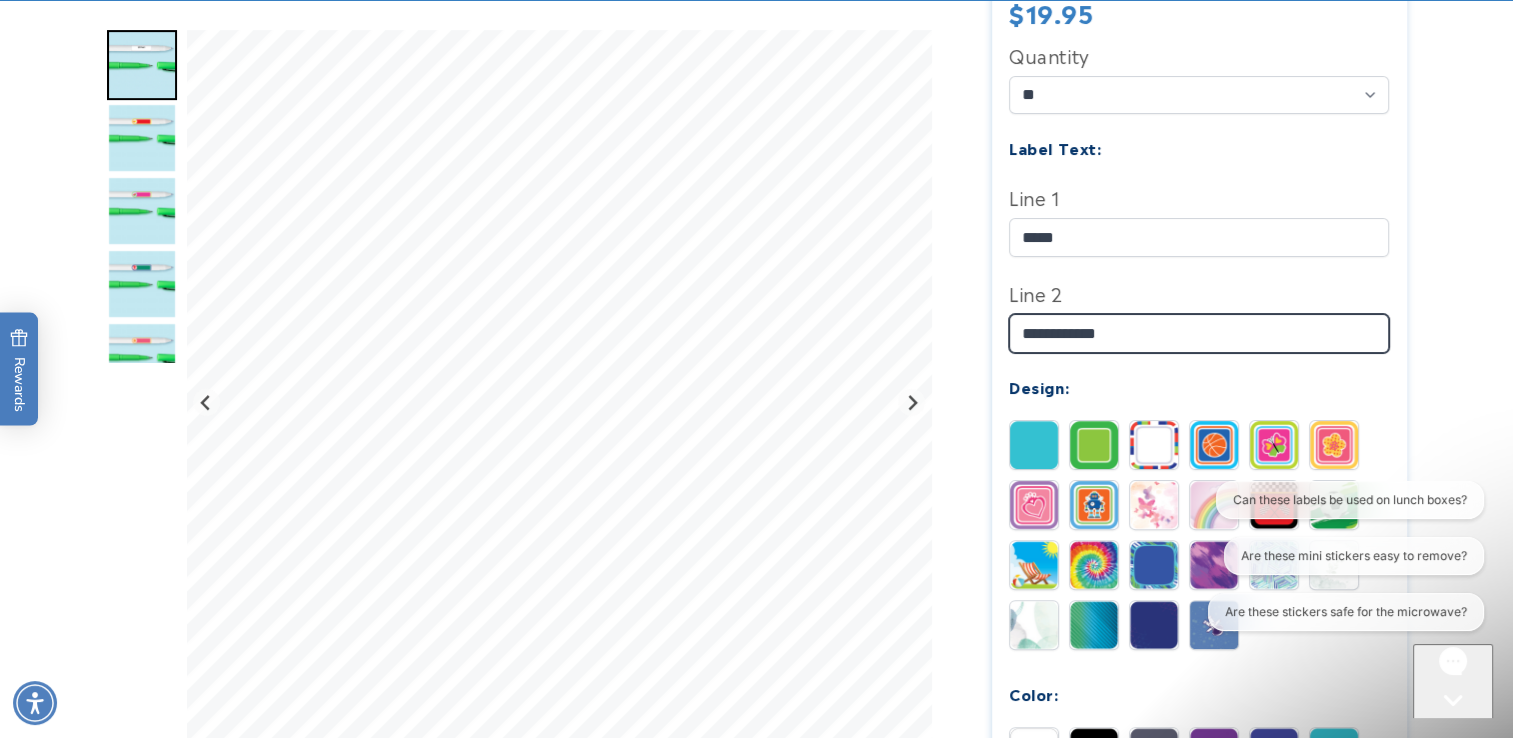 click on "**********" at bounding box center [1199, 333] 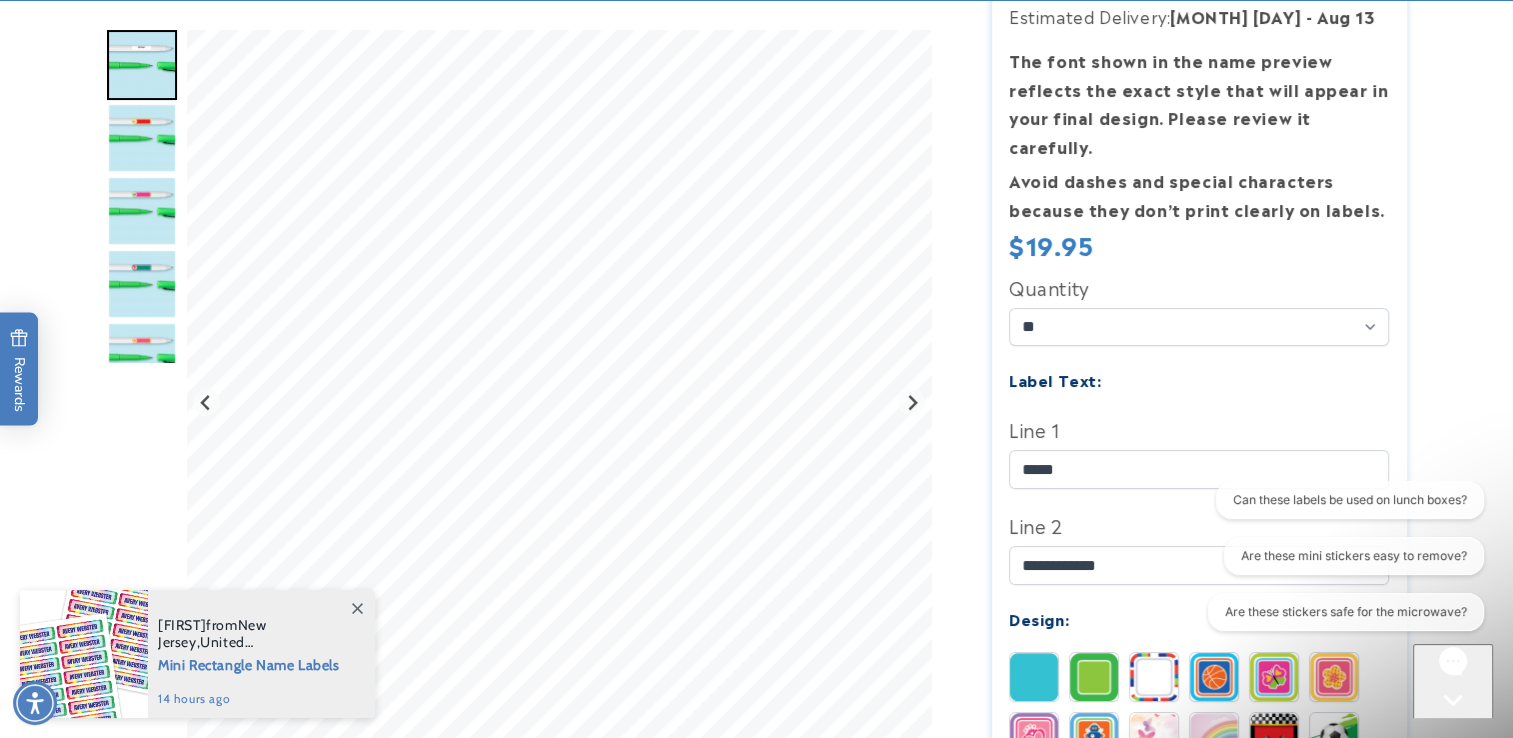 scroll, scrollTop: 426, scrollLeft: 0, axis: vertical 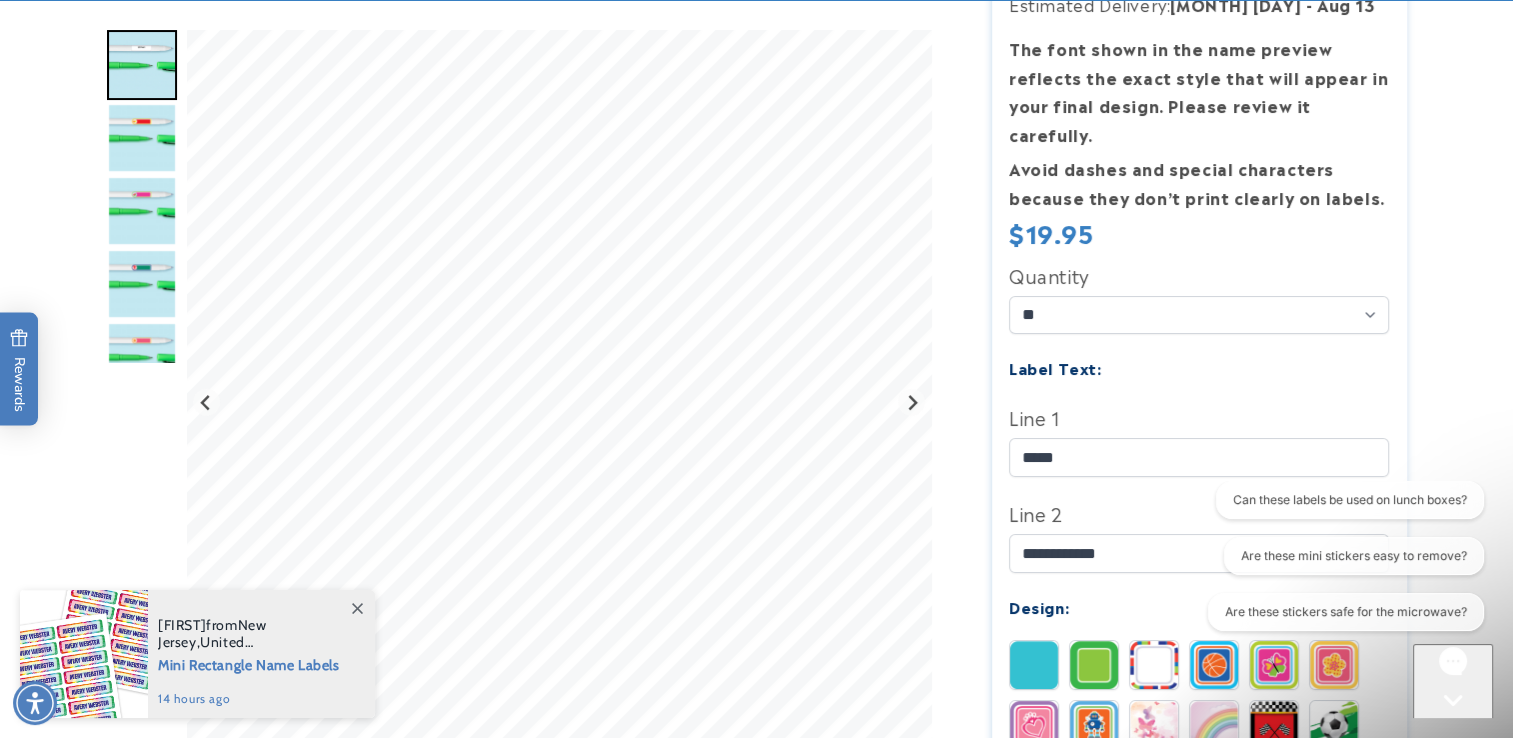 click on "Line 2" at bounding box center (1199, 513) 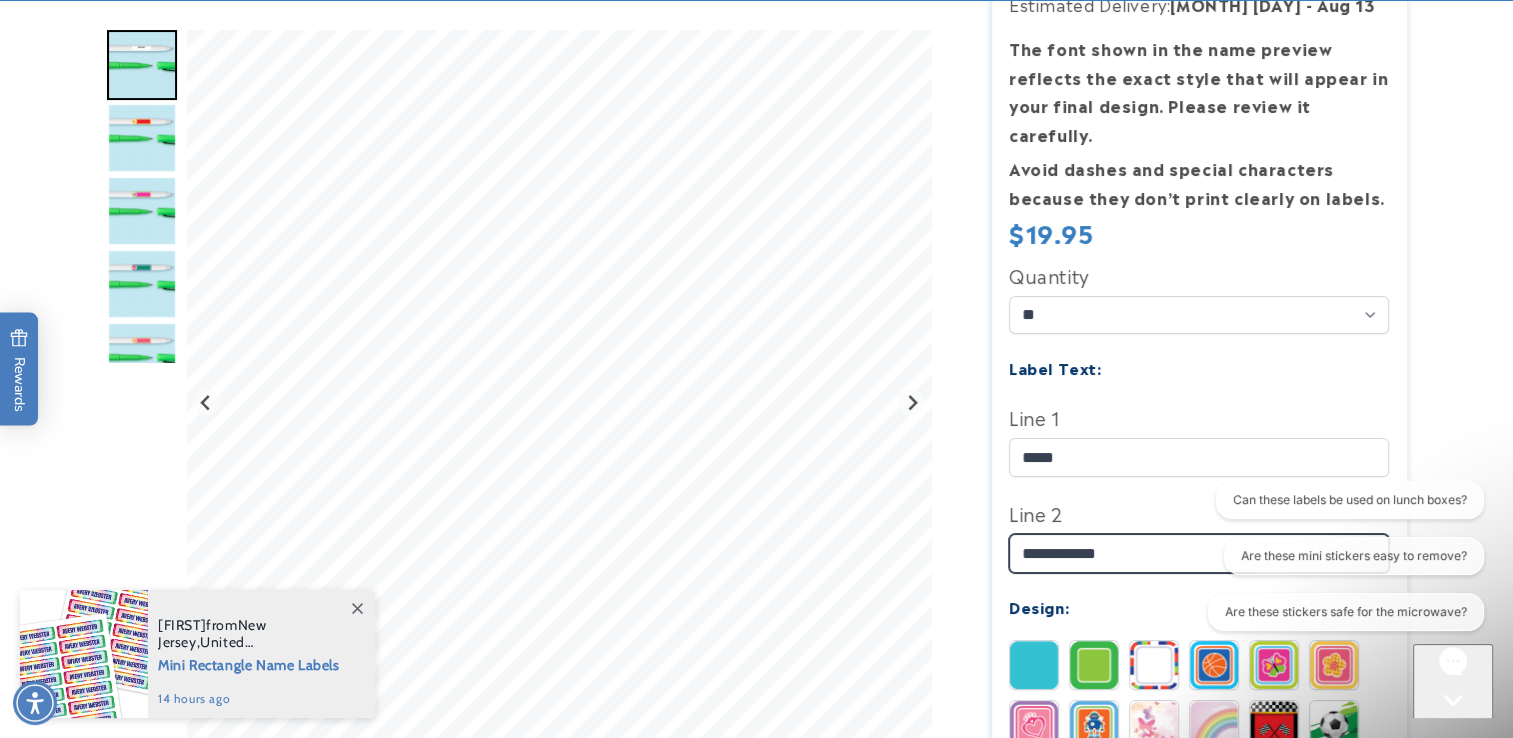 click on "**********" at bounding box center (1199, 553) 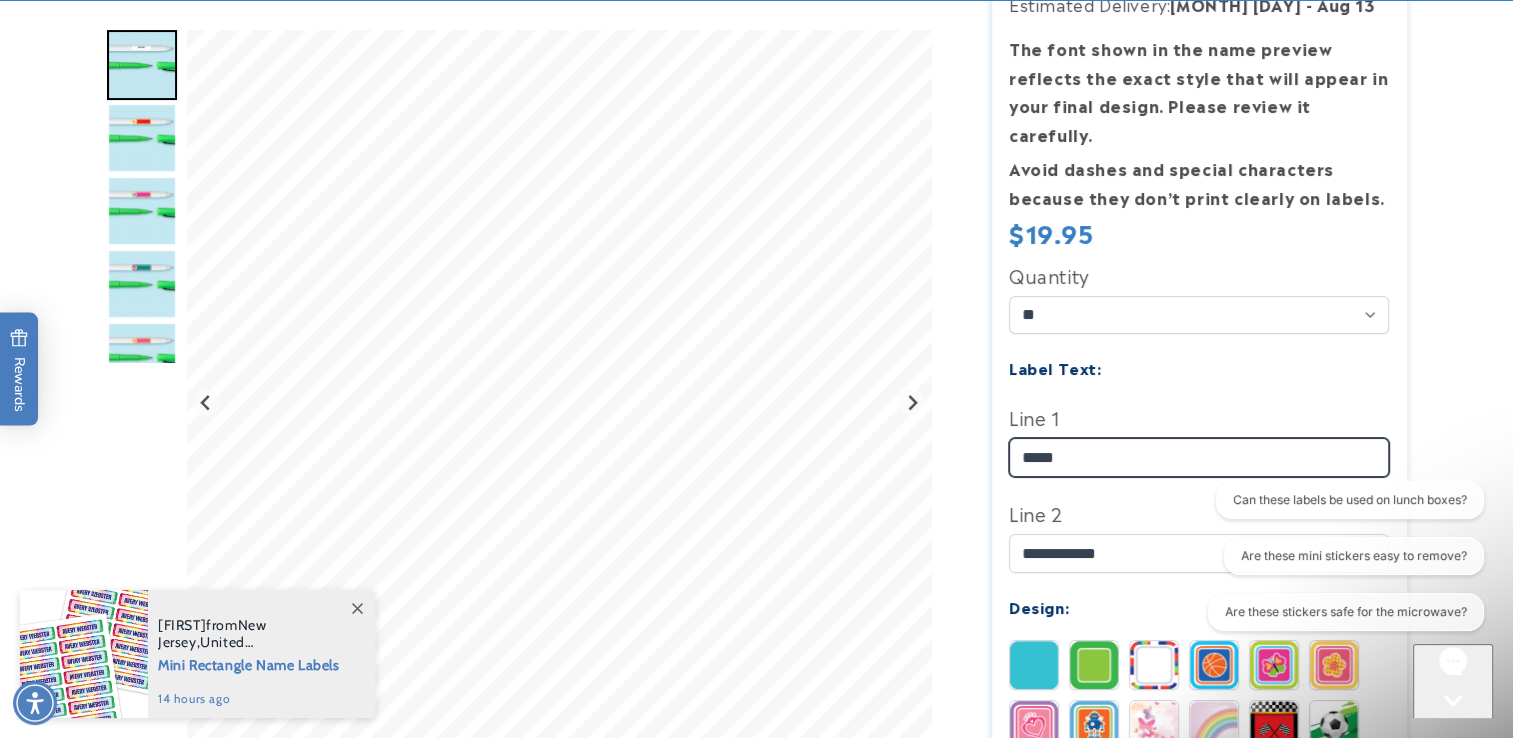 click on "*****" at bounding box center (1199, 457) 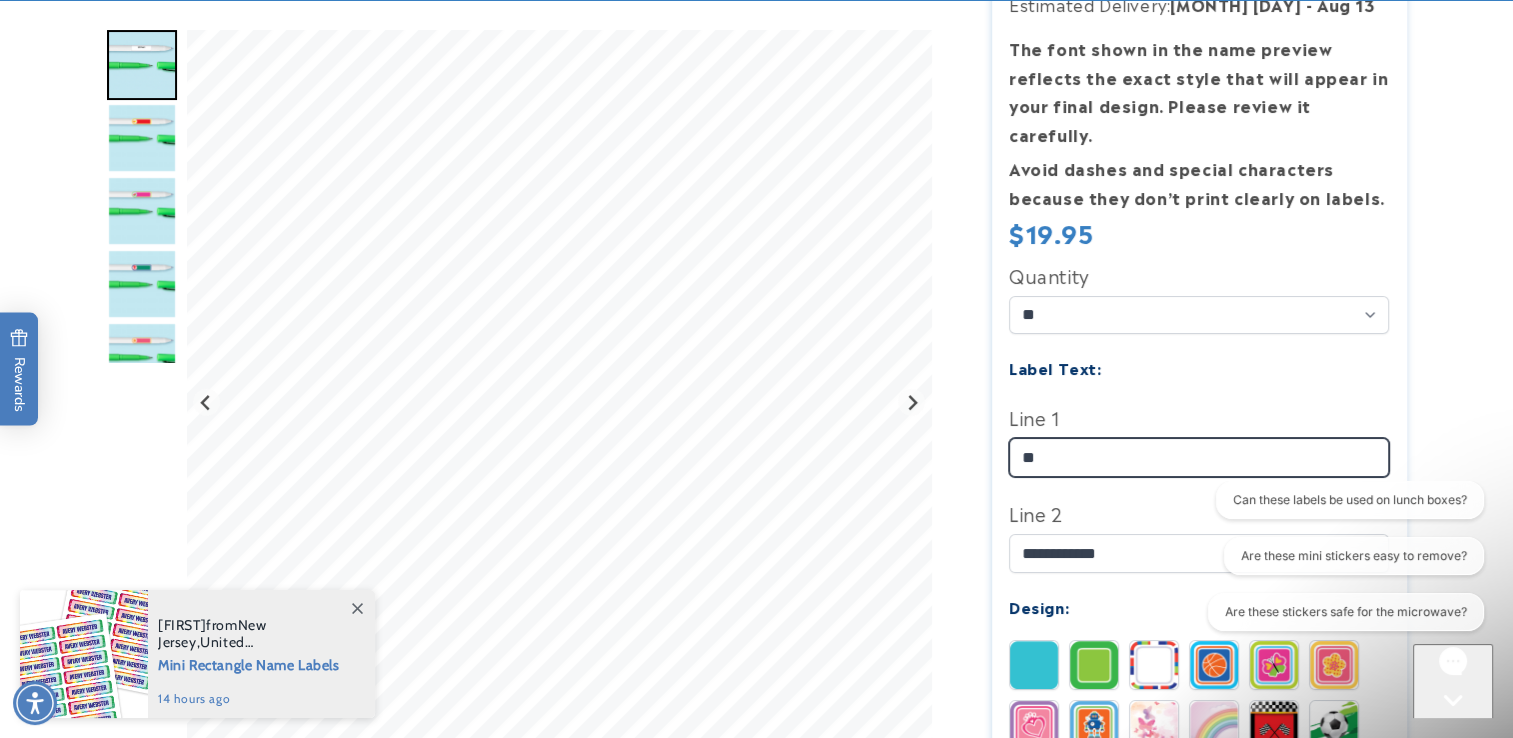 type on "*" 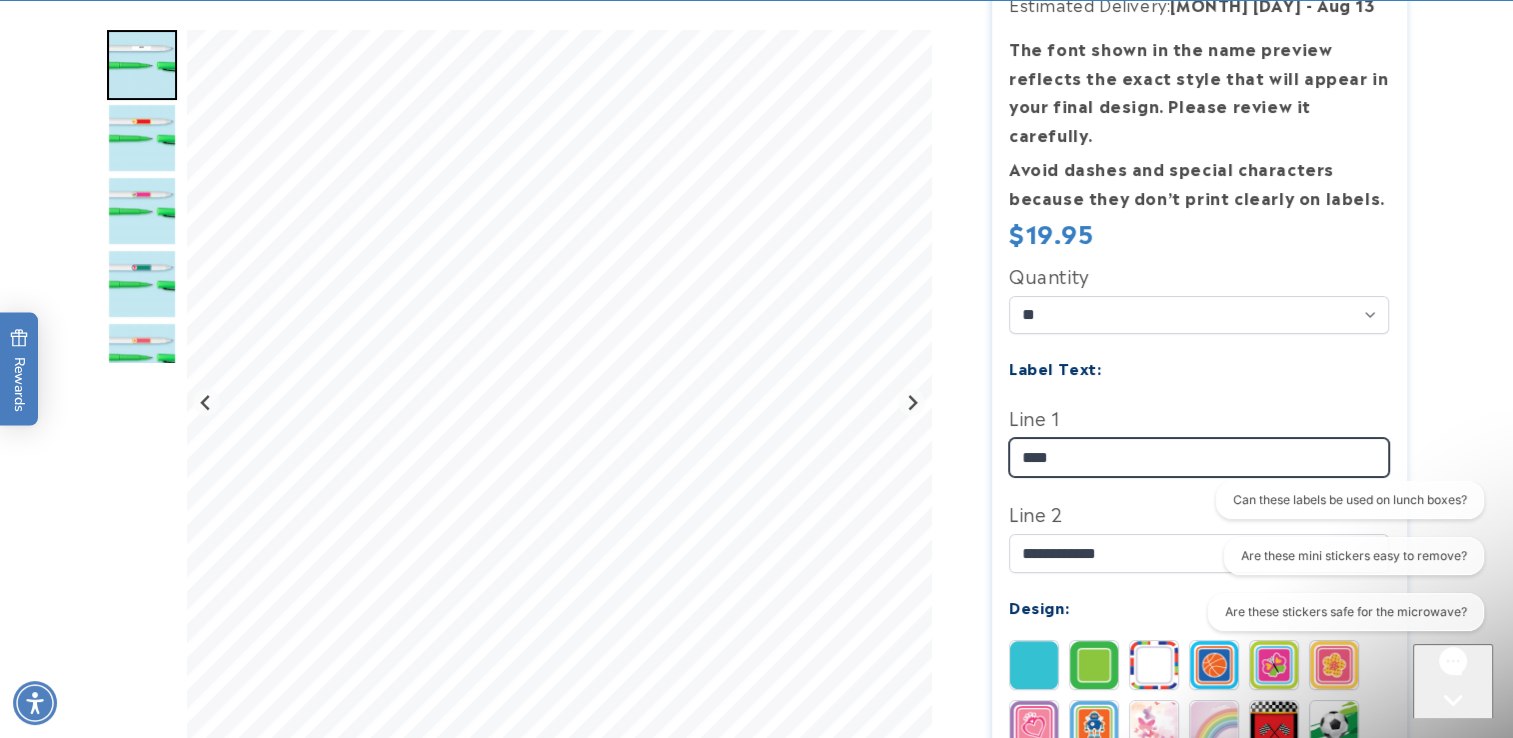 type on "*****" 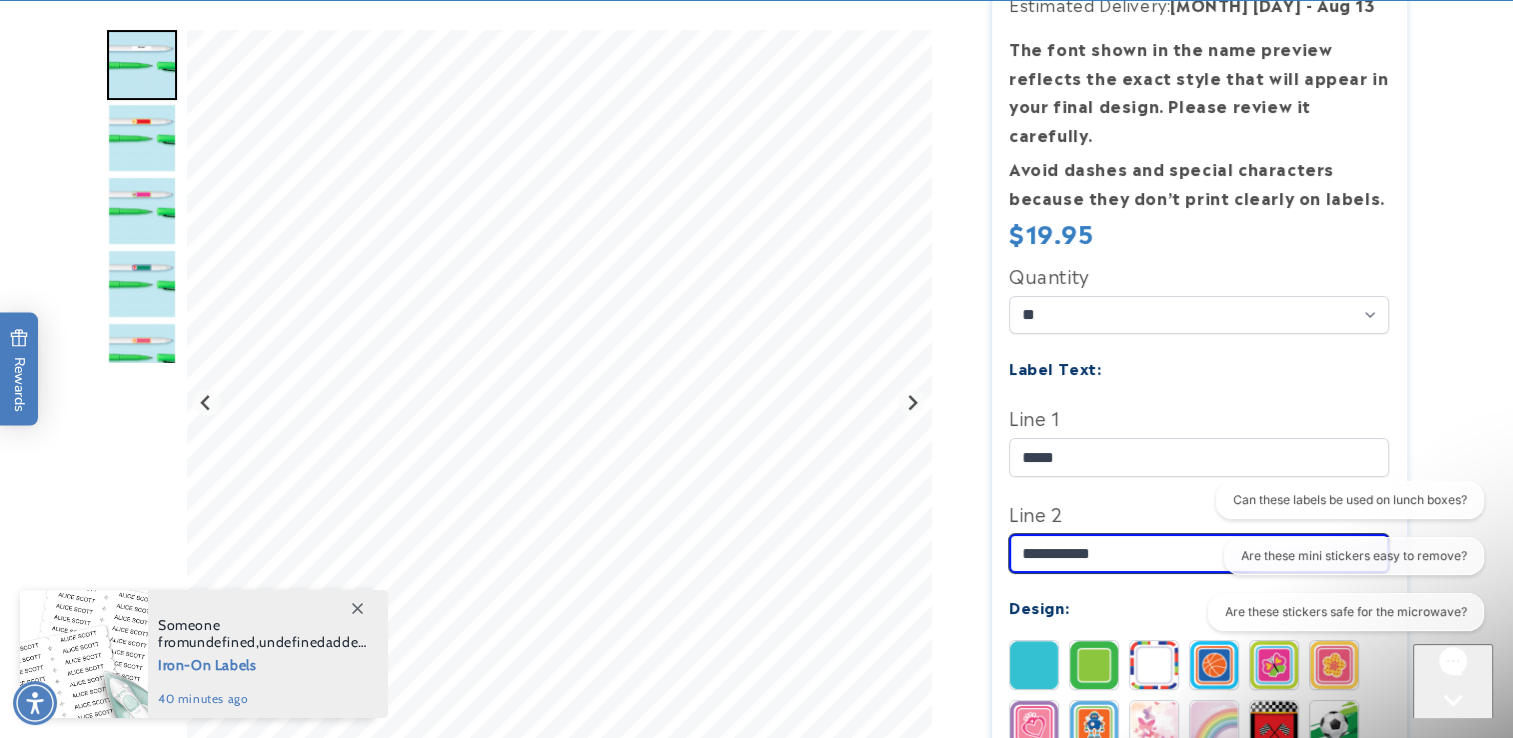 type on "**********" 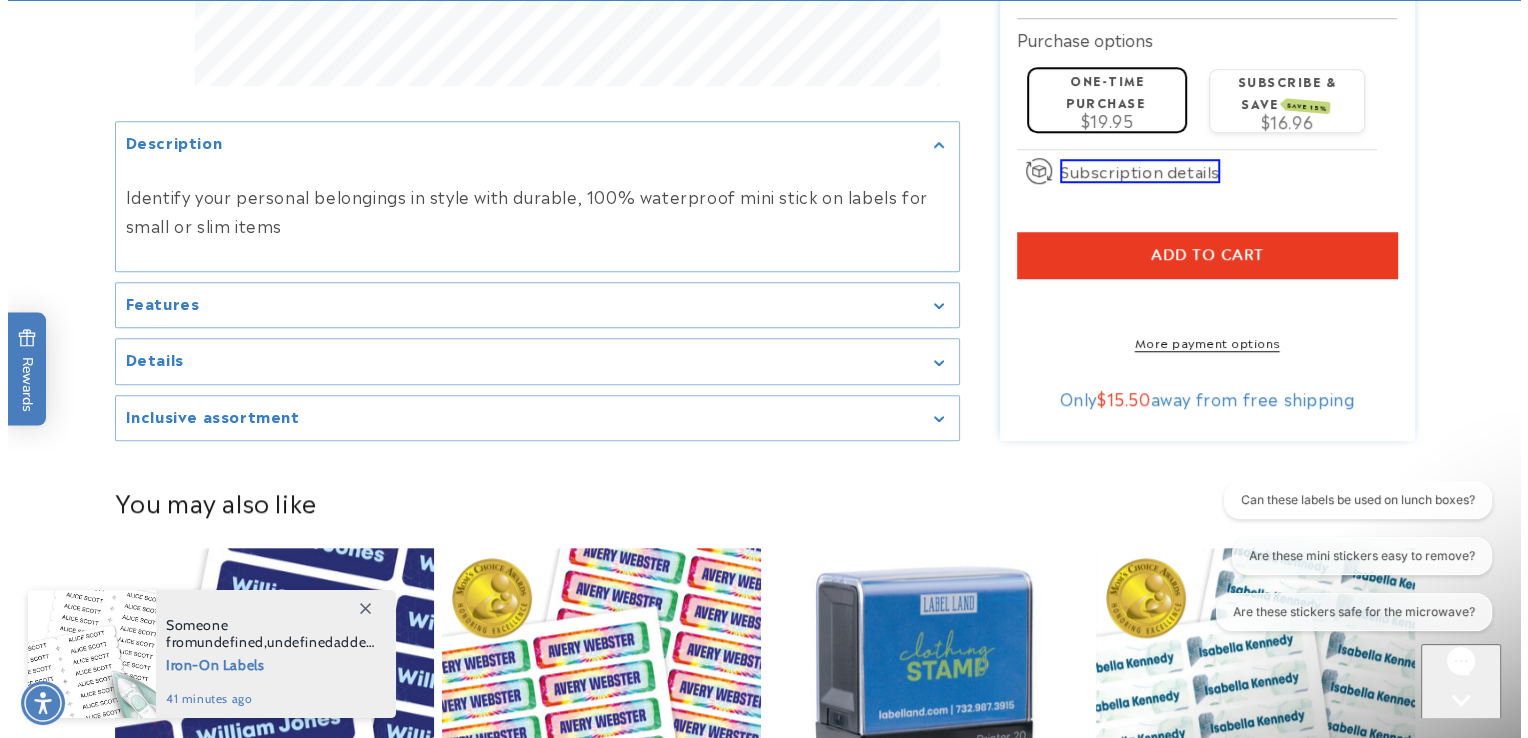 scroll, scrollTop: 1516, scrollLeft: 0, axis: vertical 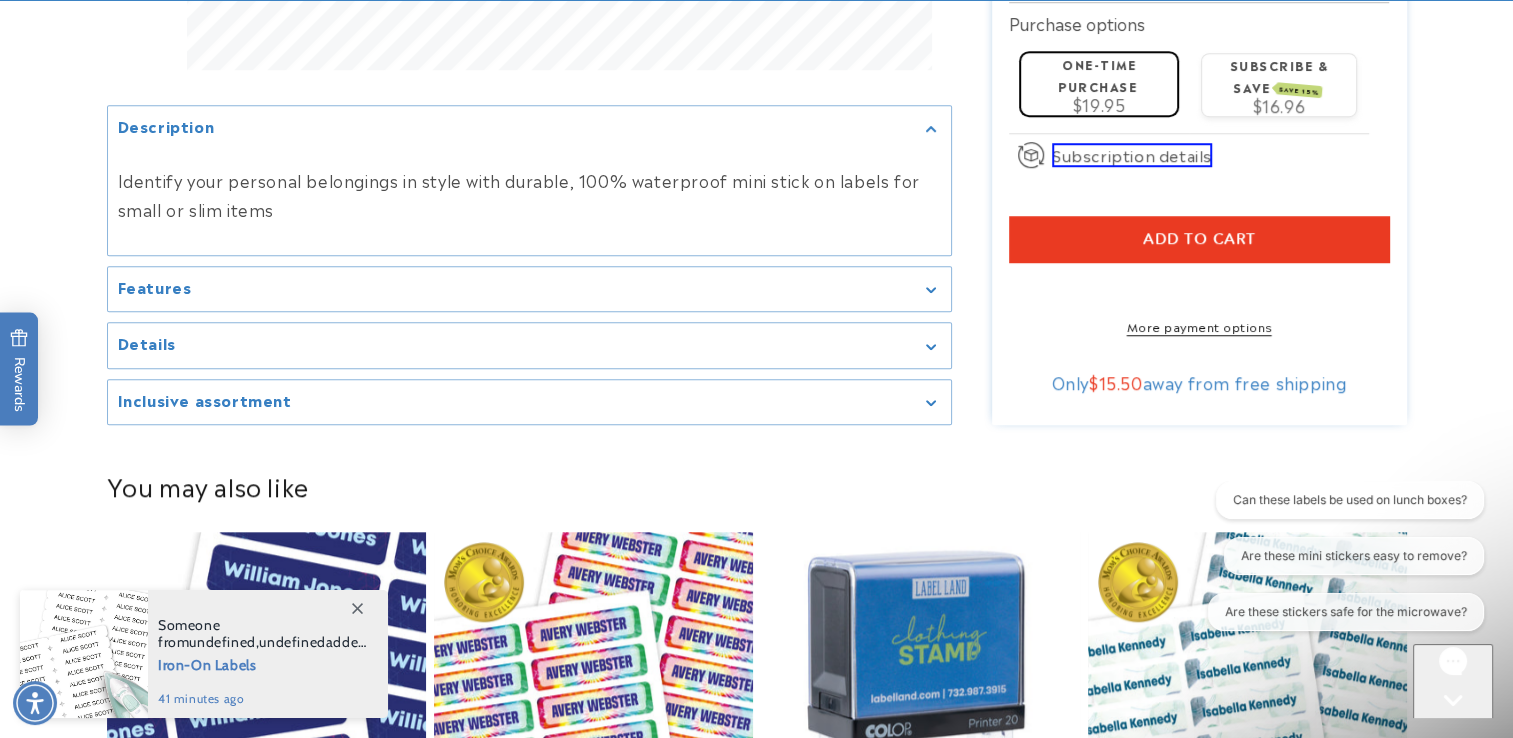 click on "Add to cart" at bounding box center (1199, 239) 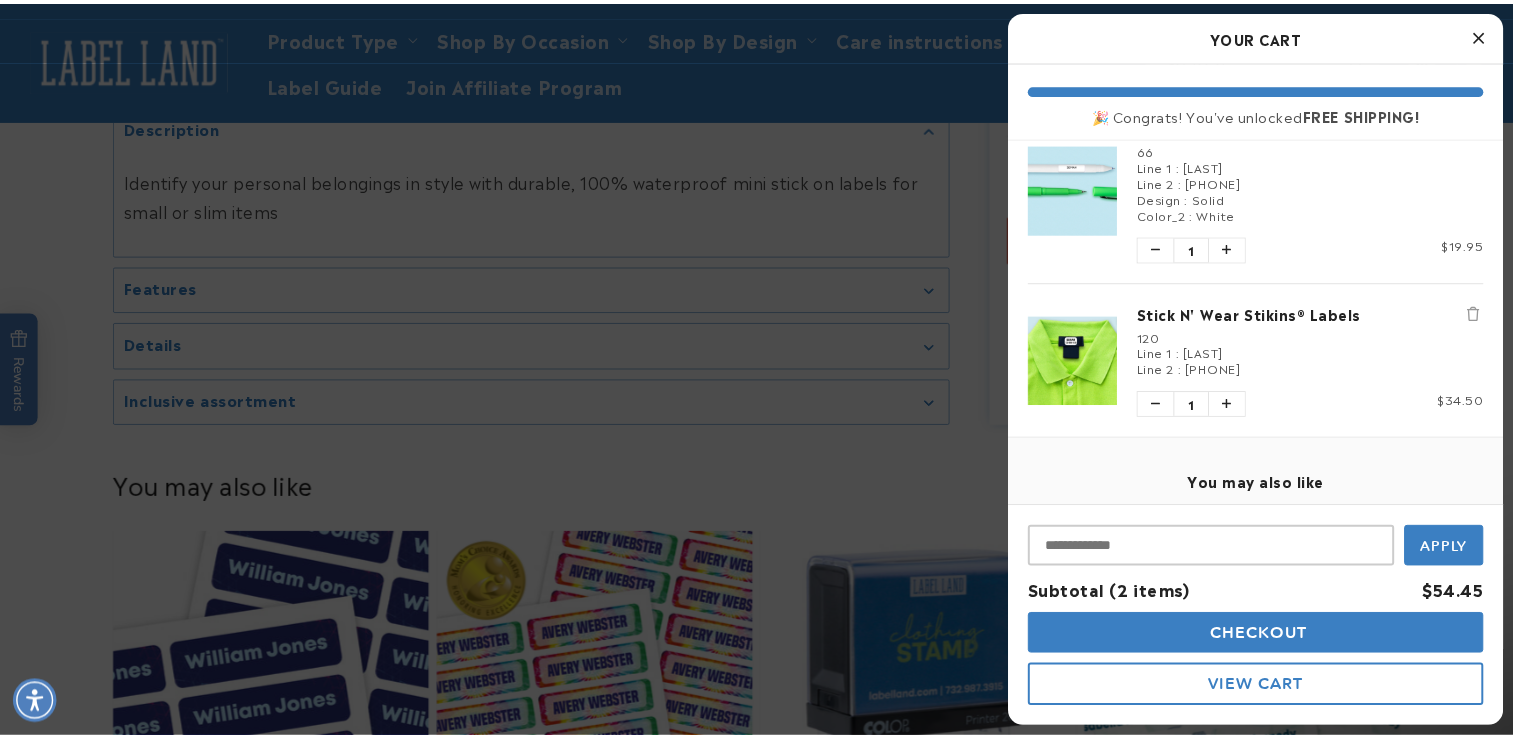 scroll, scrollTop: 0, scrollLeft: 0, axis: both 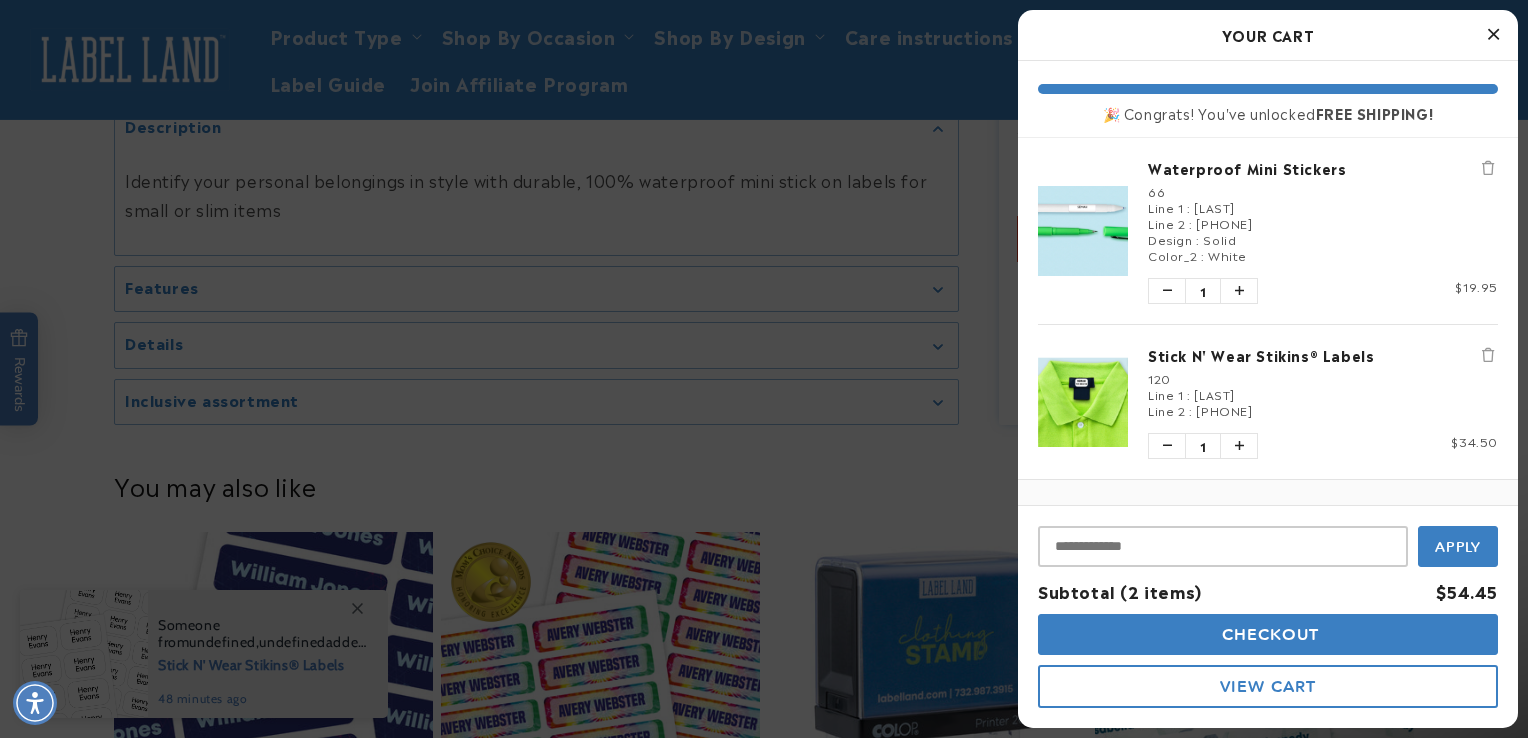 click at bounding box center [1493, 35] 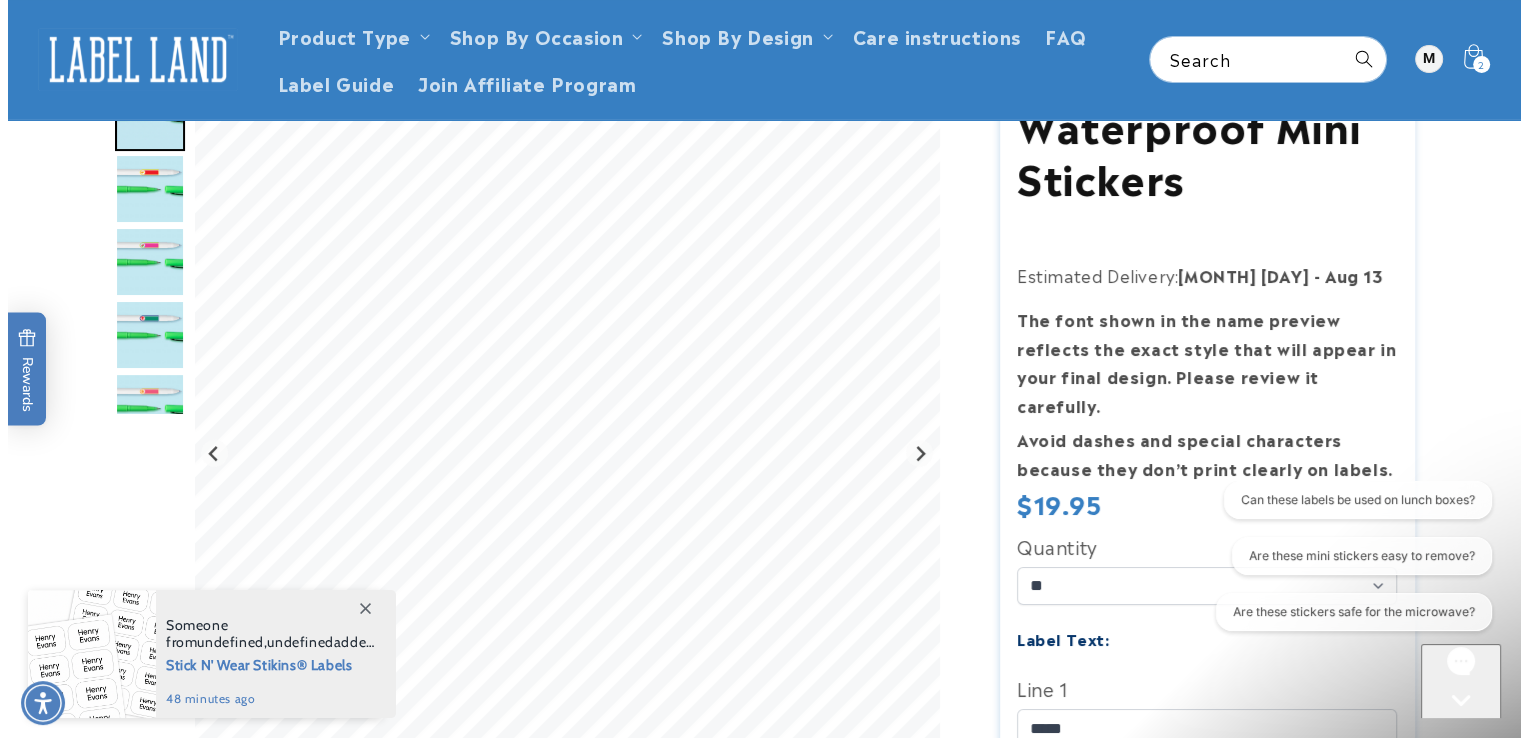 scroll, scrollTop: 0, scrollLeft: 0, axis: both 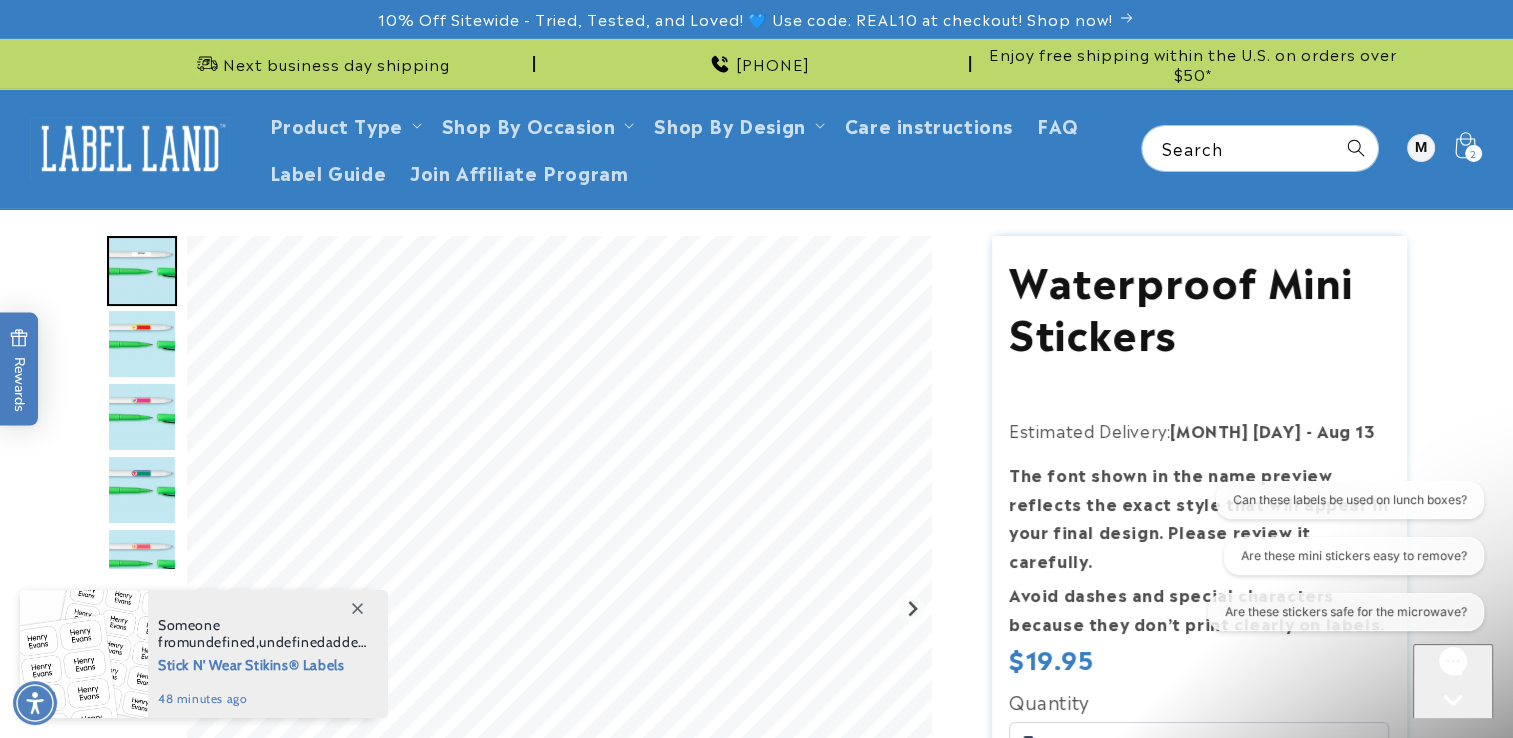 click 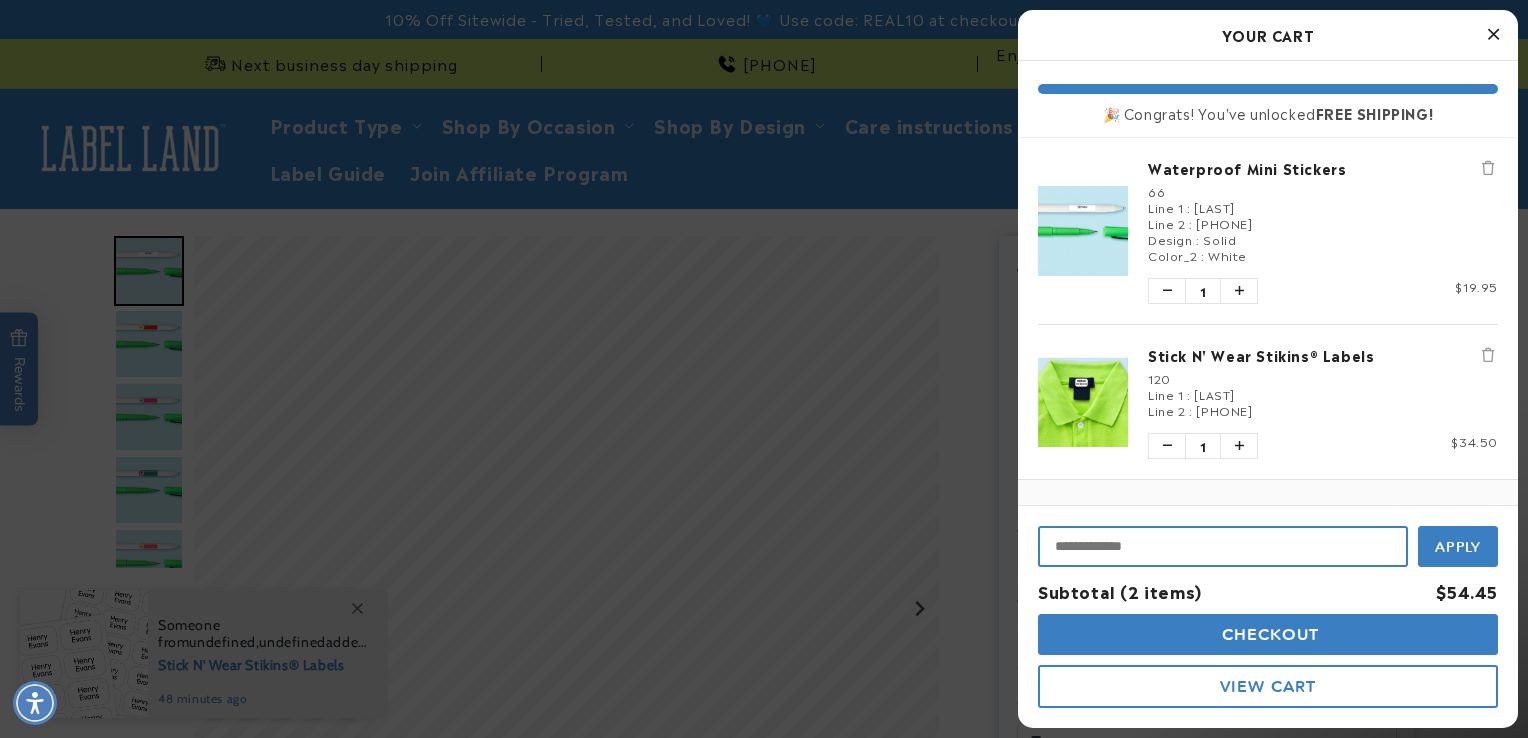 click at bounding box center (1223, 546) 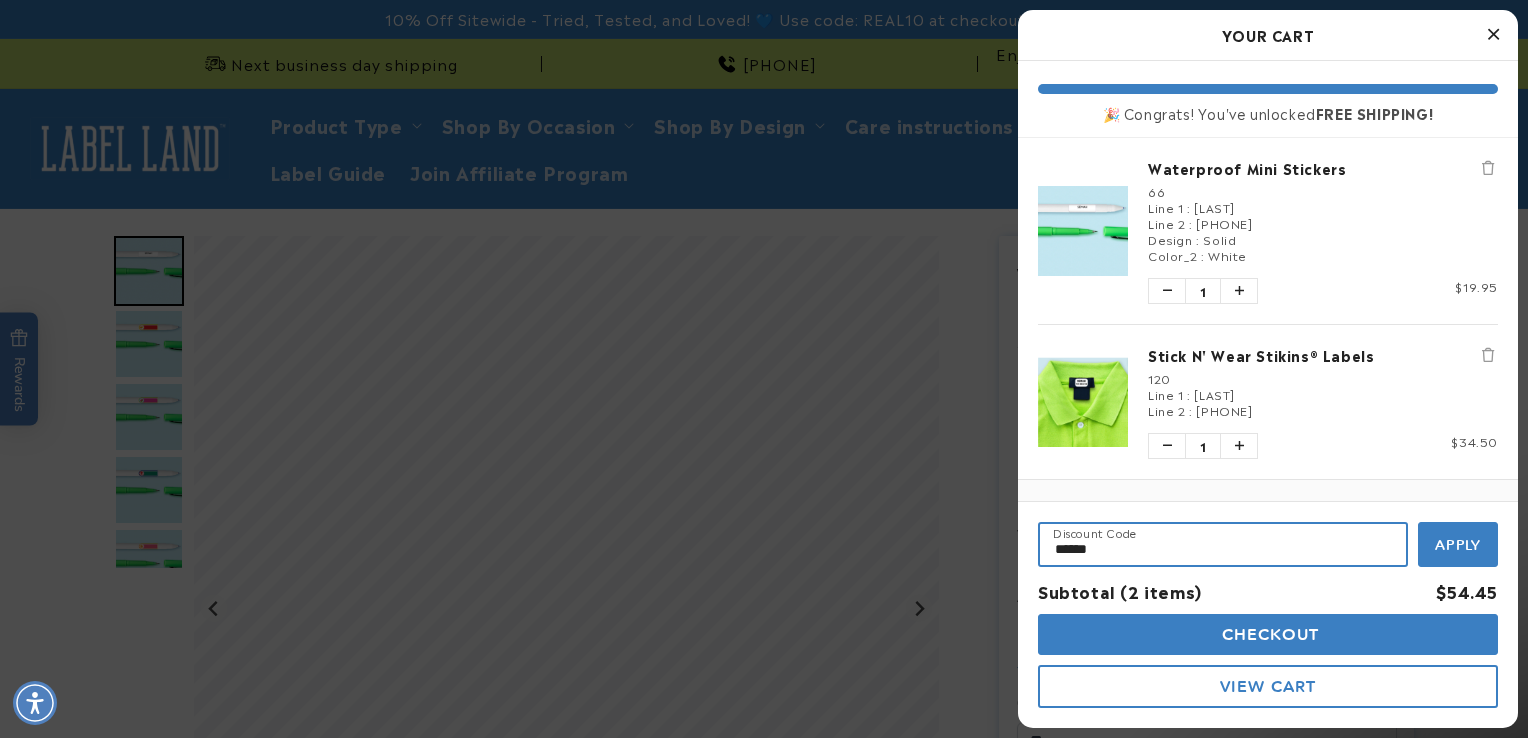 type on "******" 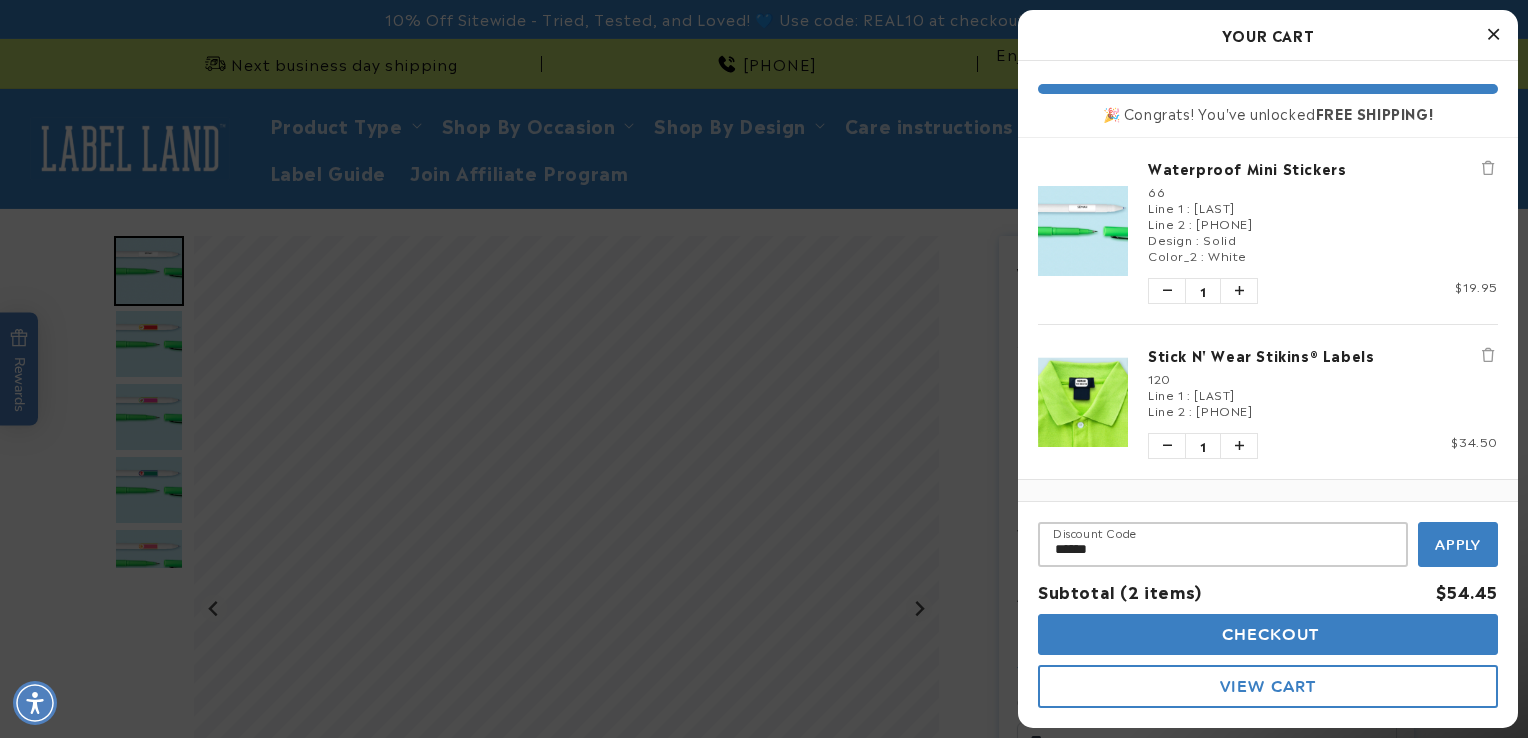 click on "Apply" at bounding box center (1458, 545) 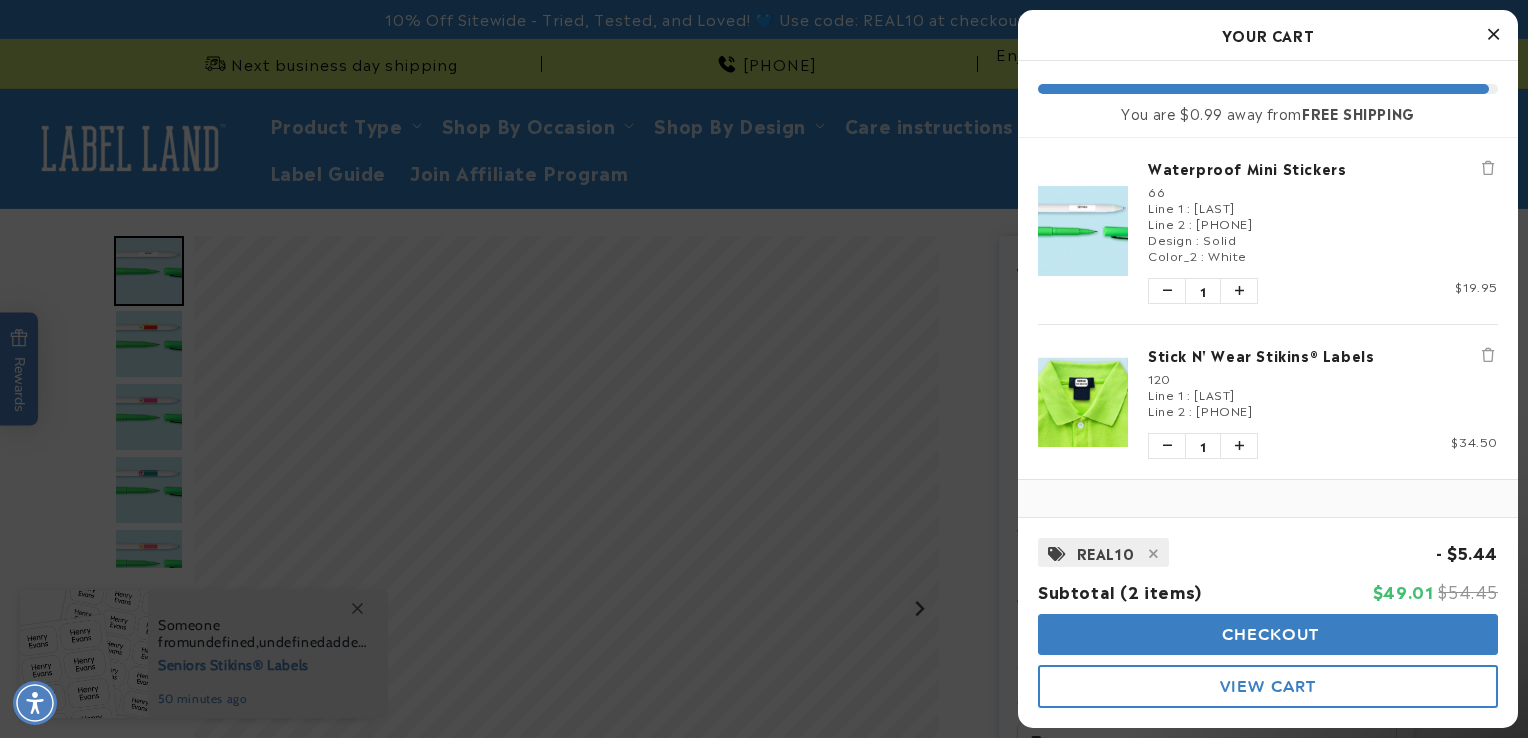 click on "Checkout" at bounding box center [1268, 634] 